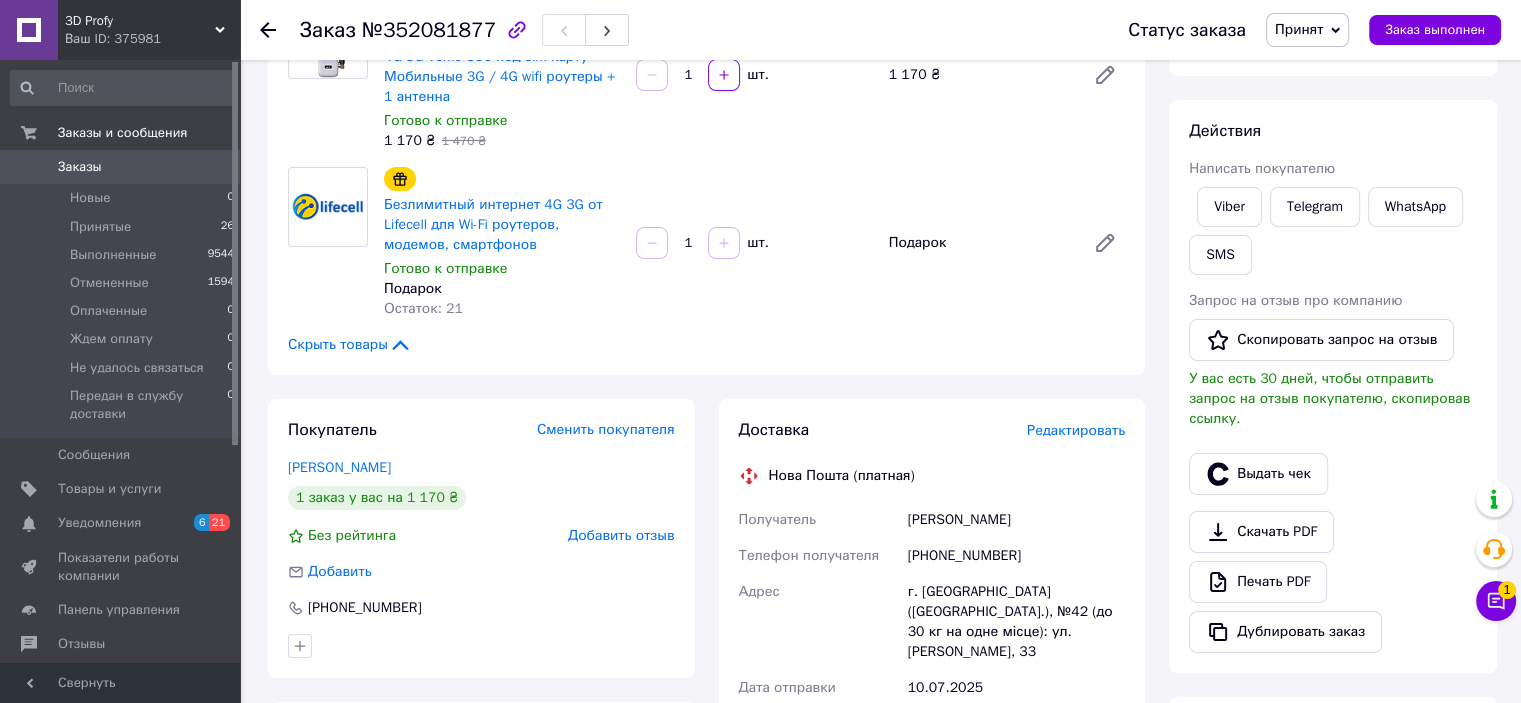 scroll, scrollTop: 100, scrollLeft: 0, axis: vertical 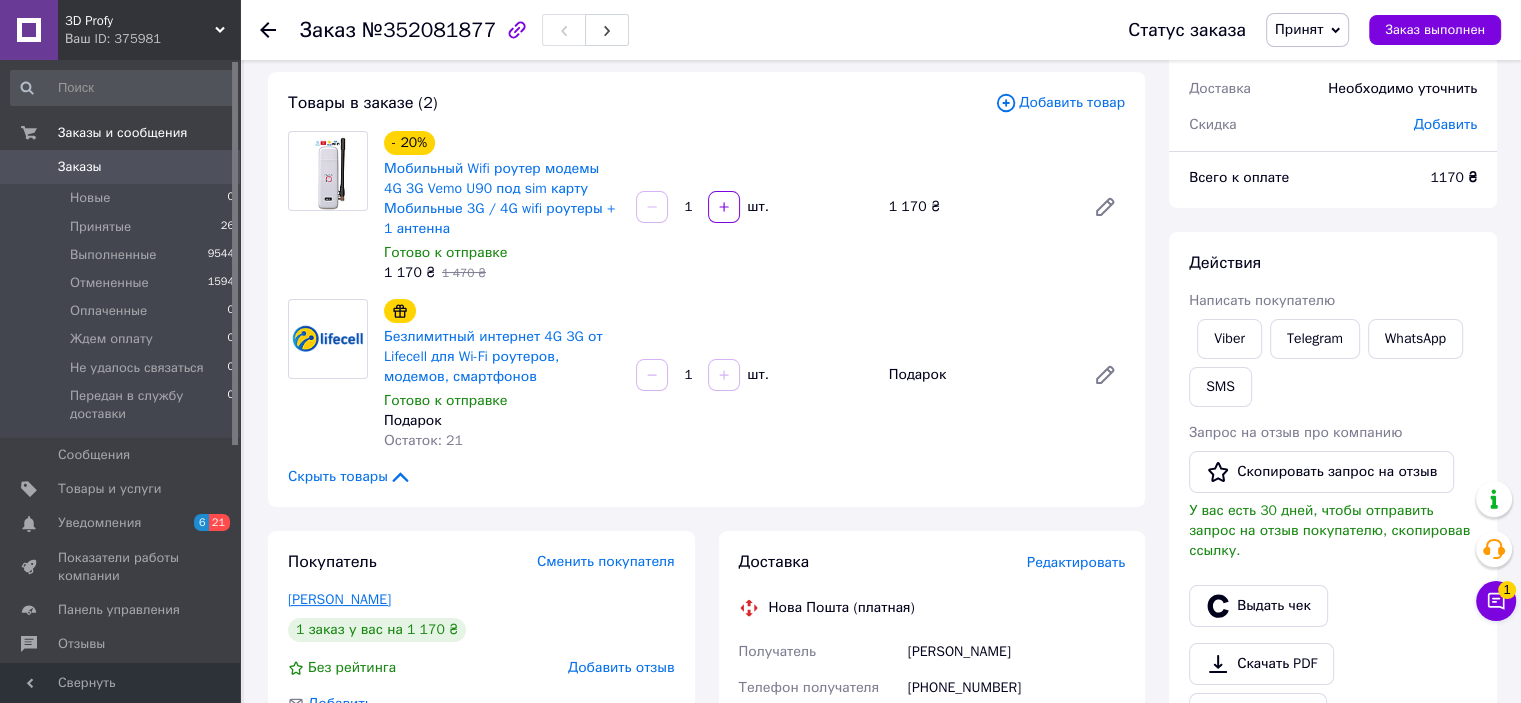 click on "[PERSON_NAME]" at bounding box center [339, 599] 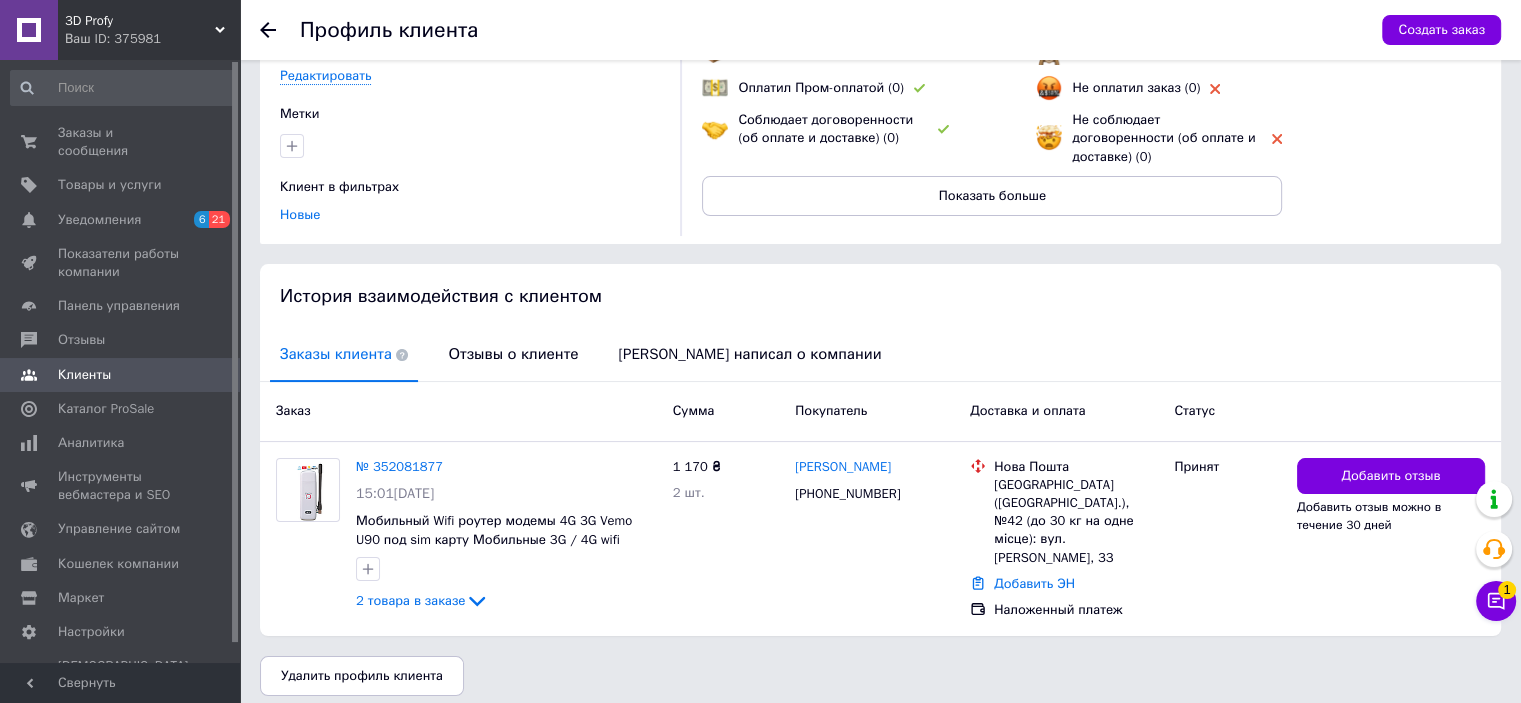 scroll, scrollTop: 204, scrollLeft: 0, axis: vertical 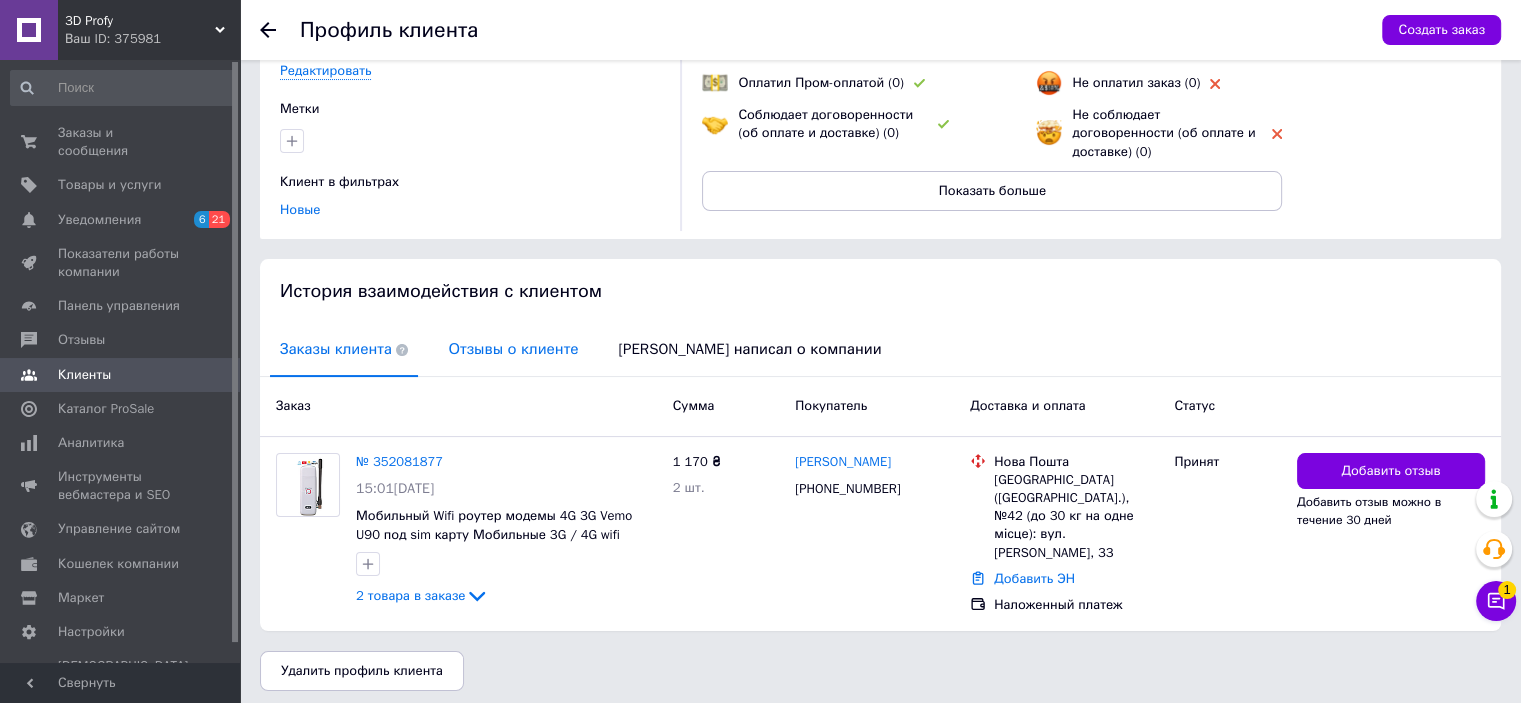 click on "Отзывы о клиенте" at bounding box center (513, 349) 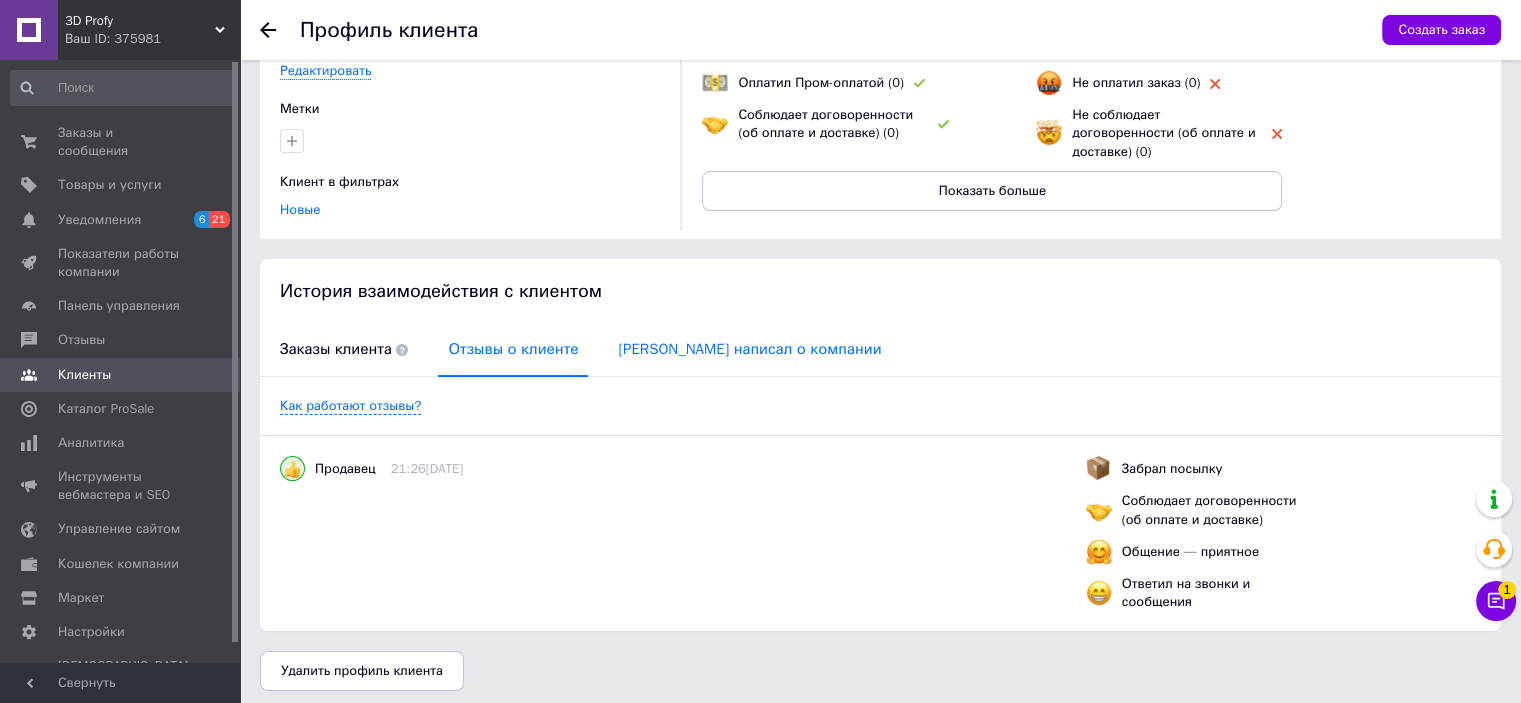 click on "[PERSON_NAME] написал о компании" at bounding box center (749, 349) 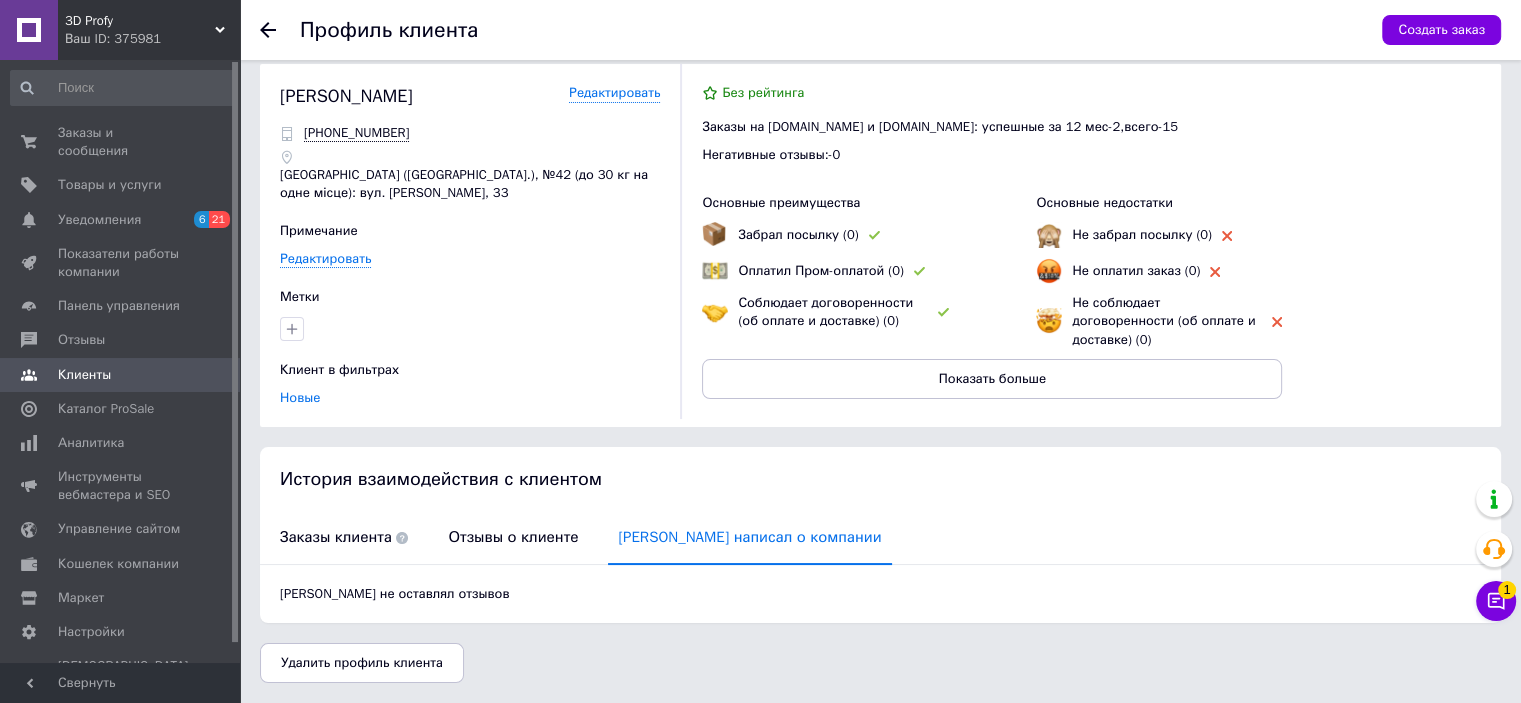 scroll, scrollTop: 16, scrollLeft: 0, axis: vertical 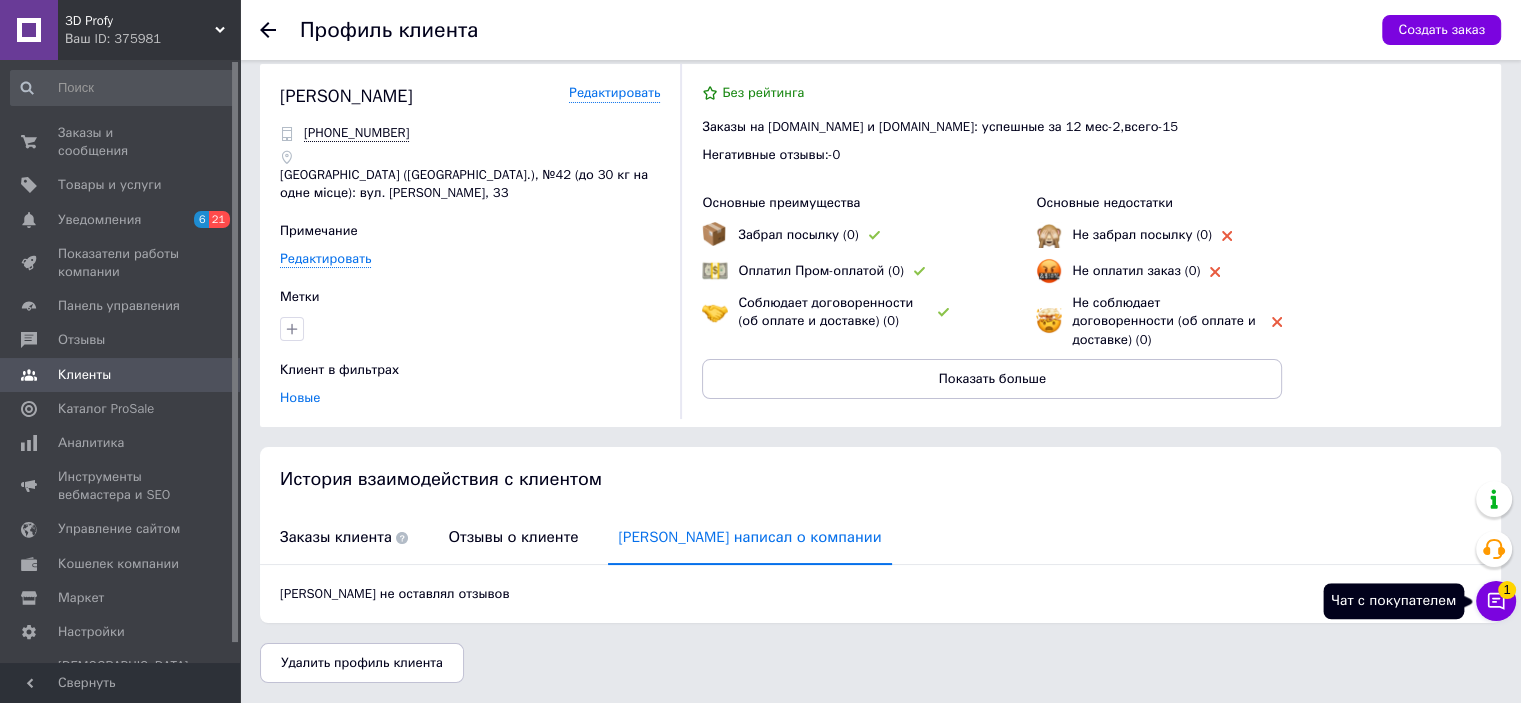 click 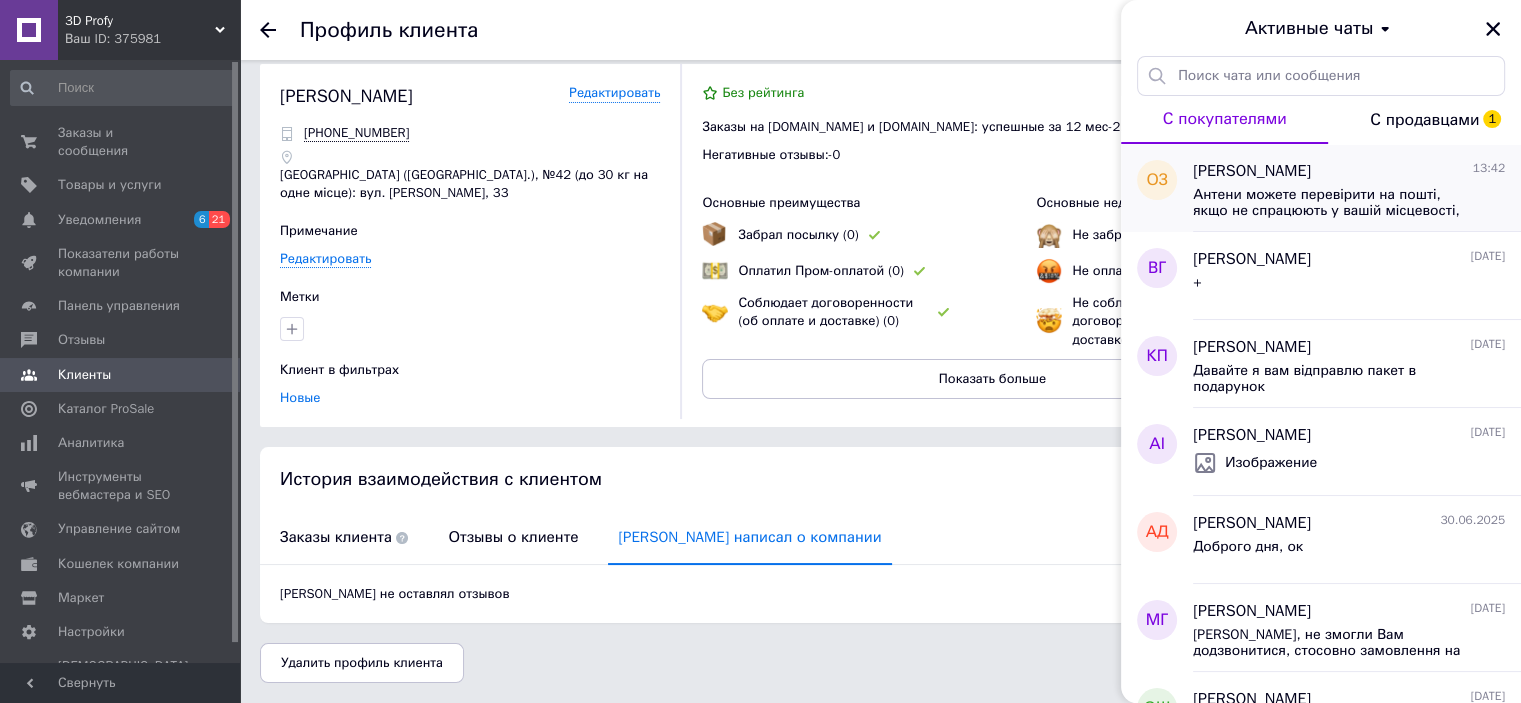 click on "Антени можете перевірити на пошті, якщо не спрацюють у вашій місцевості, відмовтесь від них. Бо ми вам навіть додзвонитися не змогли, схоже синал зовсім поганий у Вашій місцевості, в таких випадках потрібні з більшим DBi, 5 буде мало." at bounding box center (1335, 203) 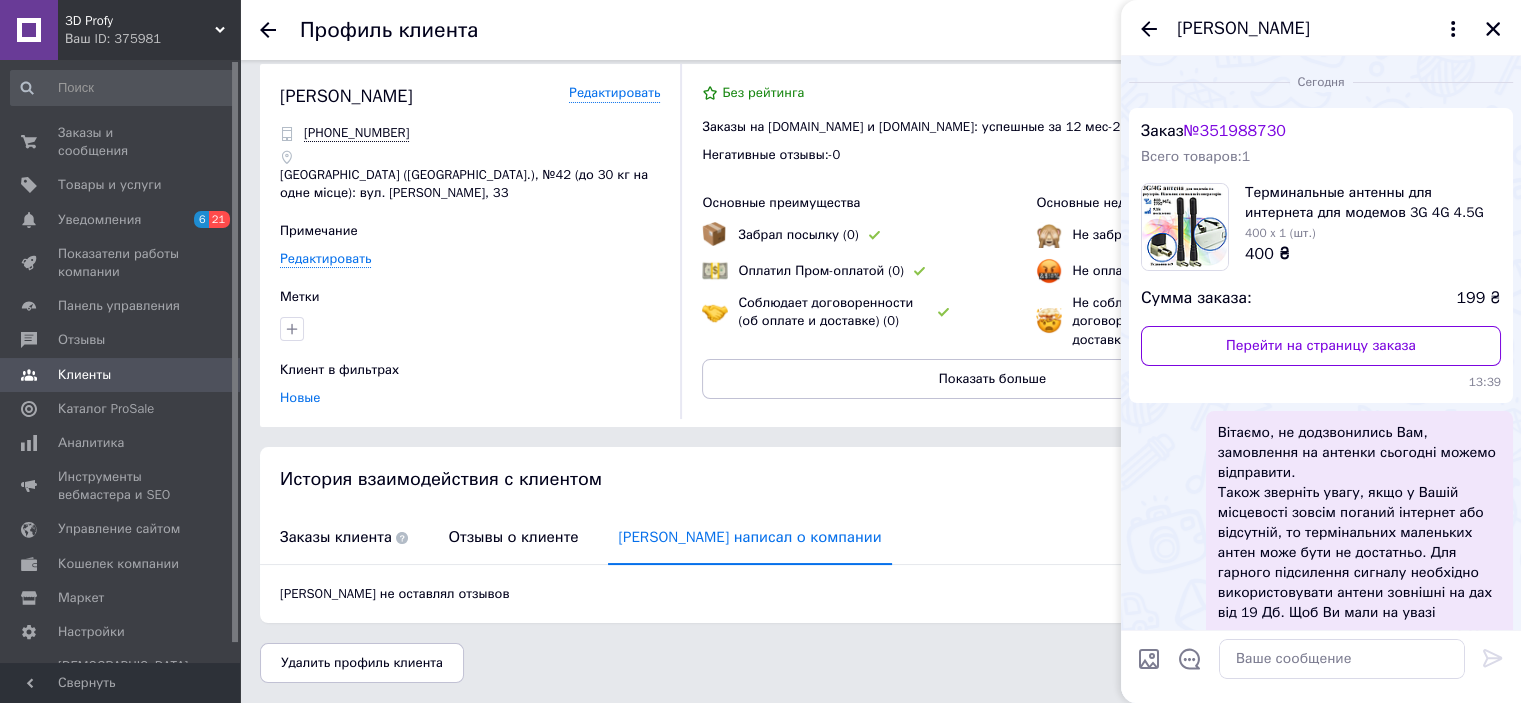 scroll, scrollTop: 542, scrollLeft: 0, axis: vertical 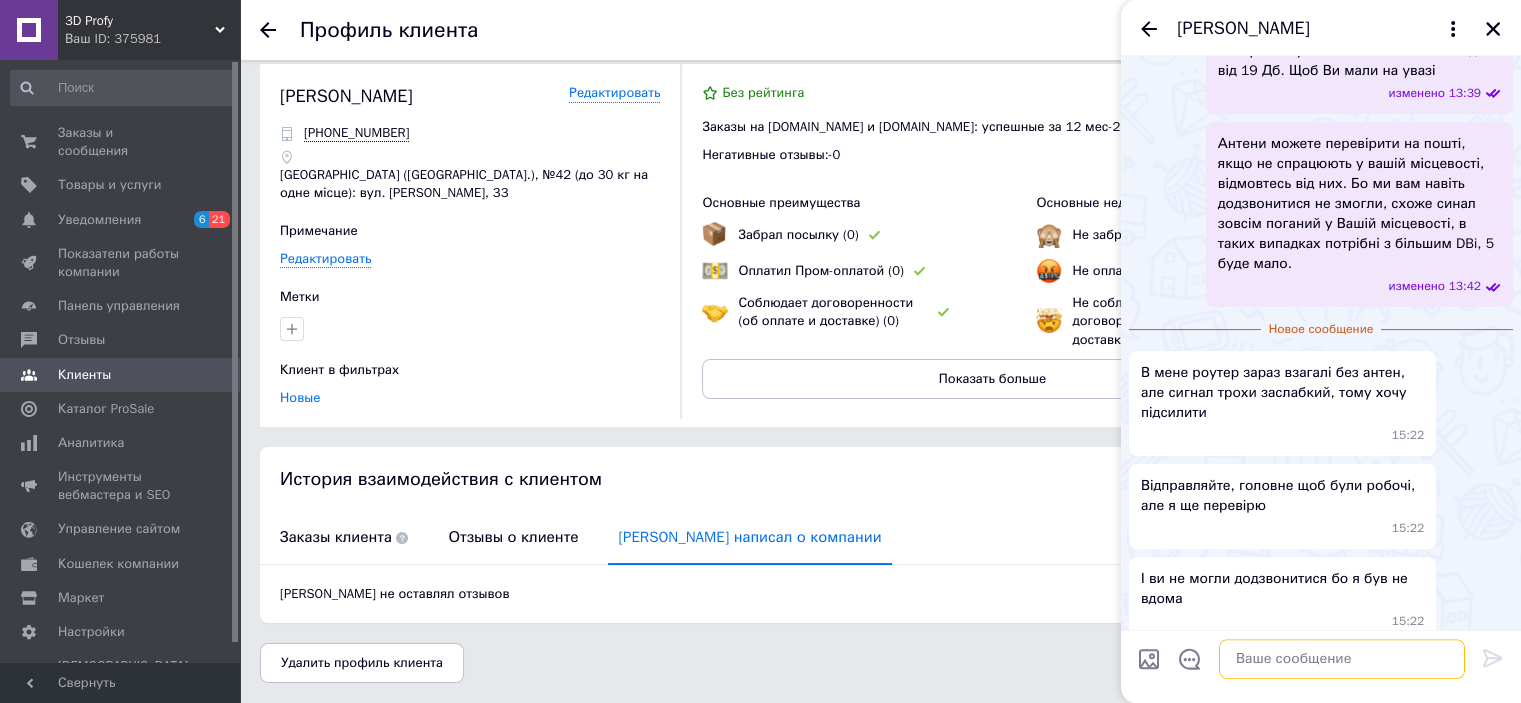 click at bounding box center (1342, 659) 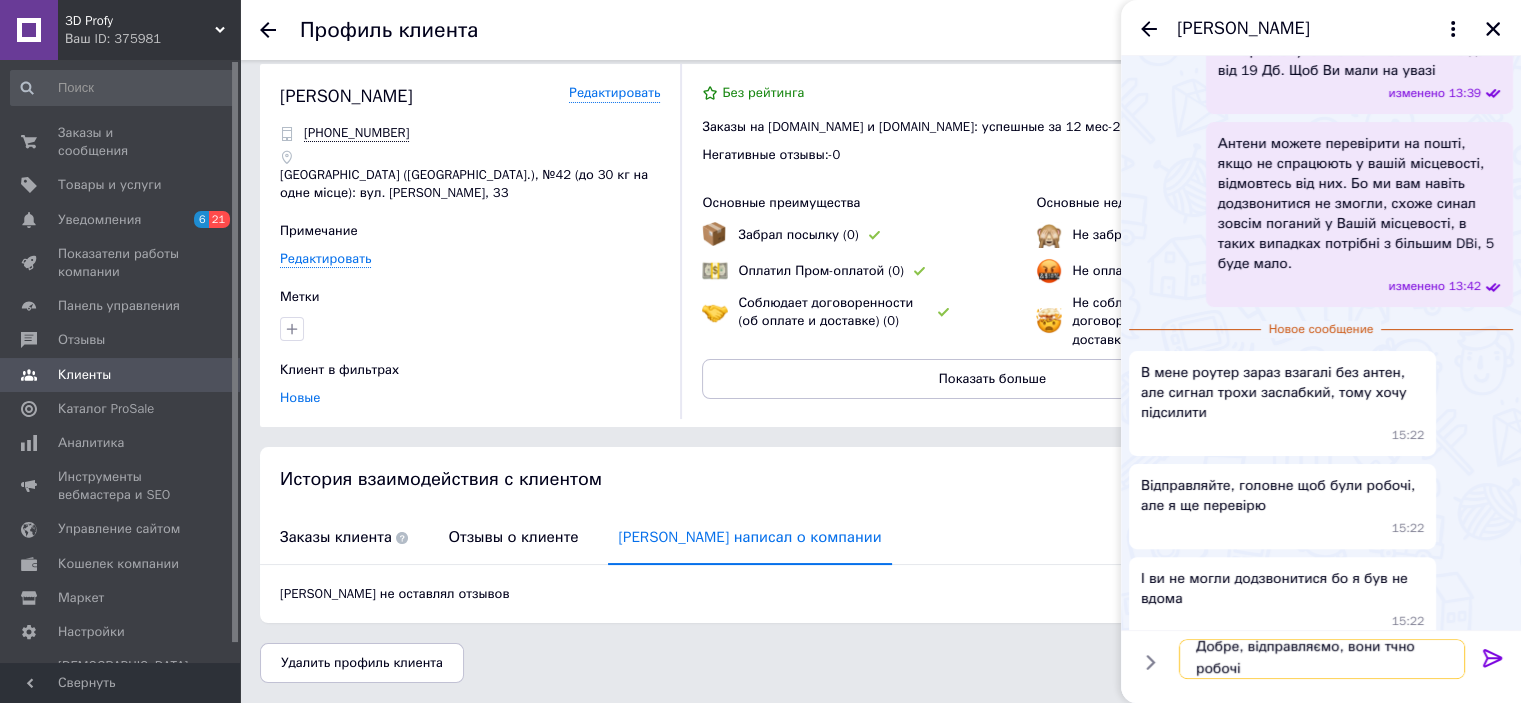 scroll, scrollTop: 1, scrollLeft: 0, axis: vertical 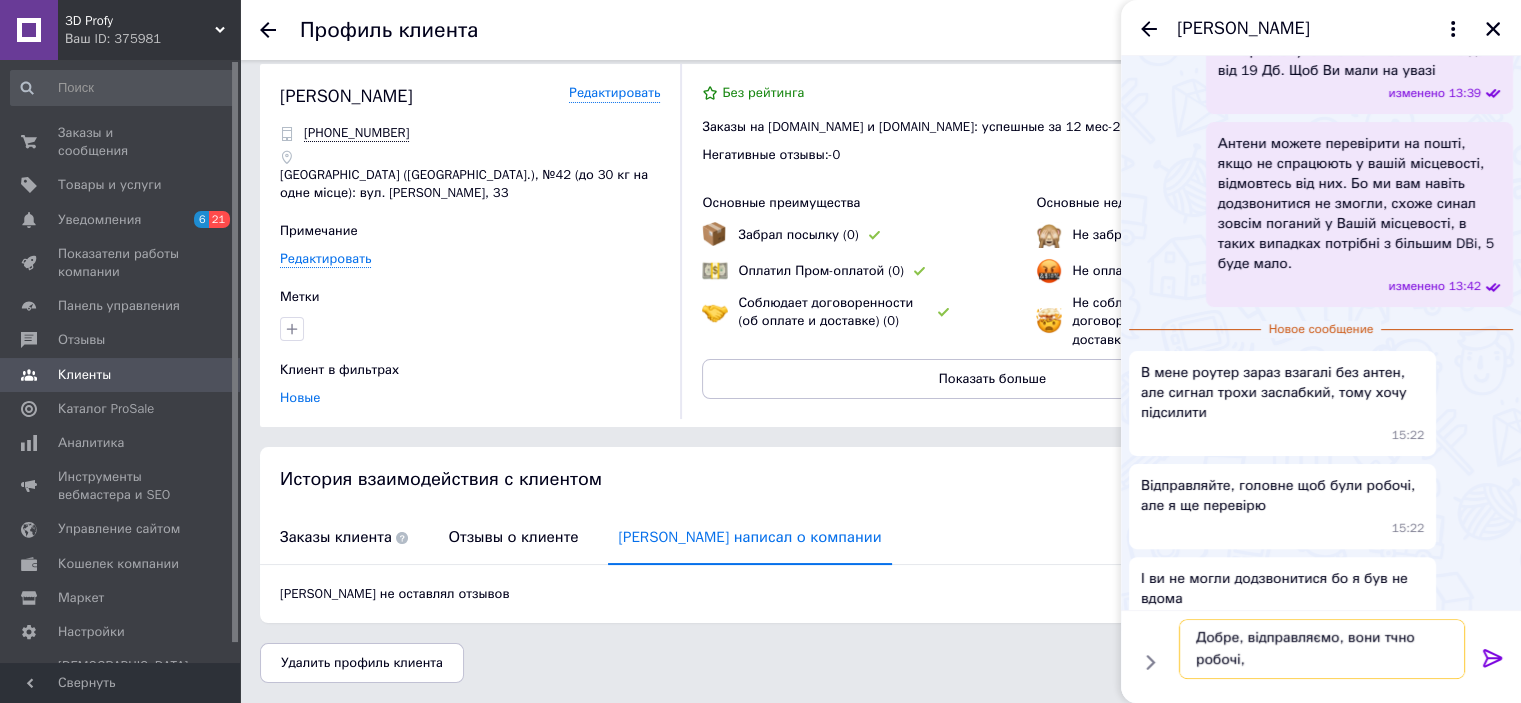 click on "Добре, відправляємо, вони тчно робочі," at bounding box center (1322, 649) 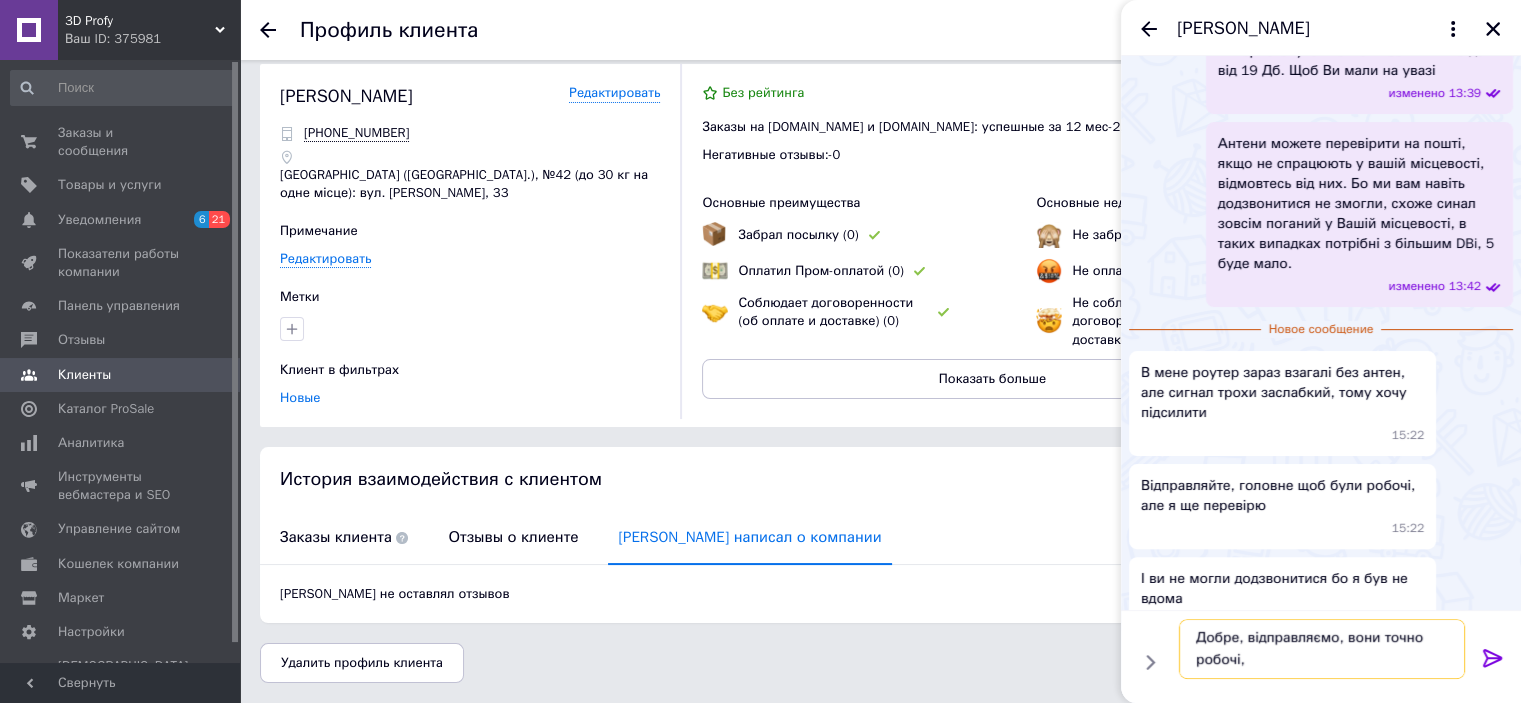 click on "Добре, відправляємо, вони точно робочі," at bounding box center (1322, 649) 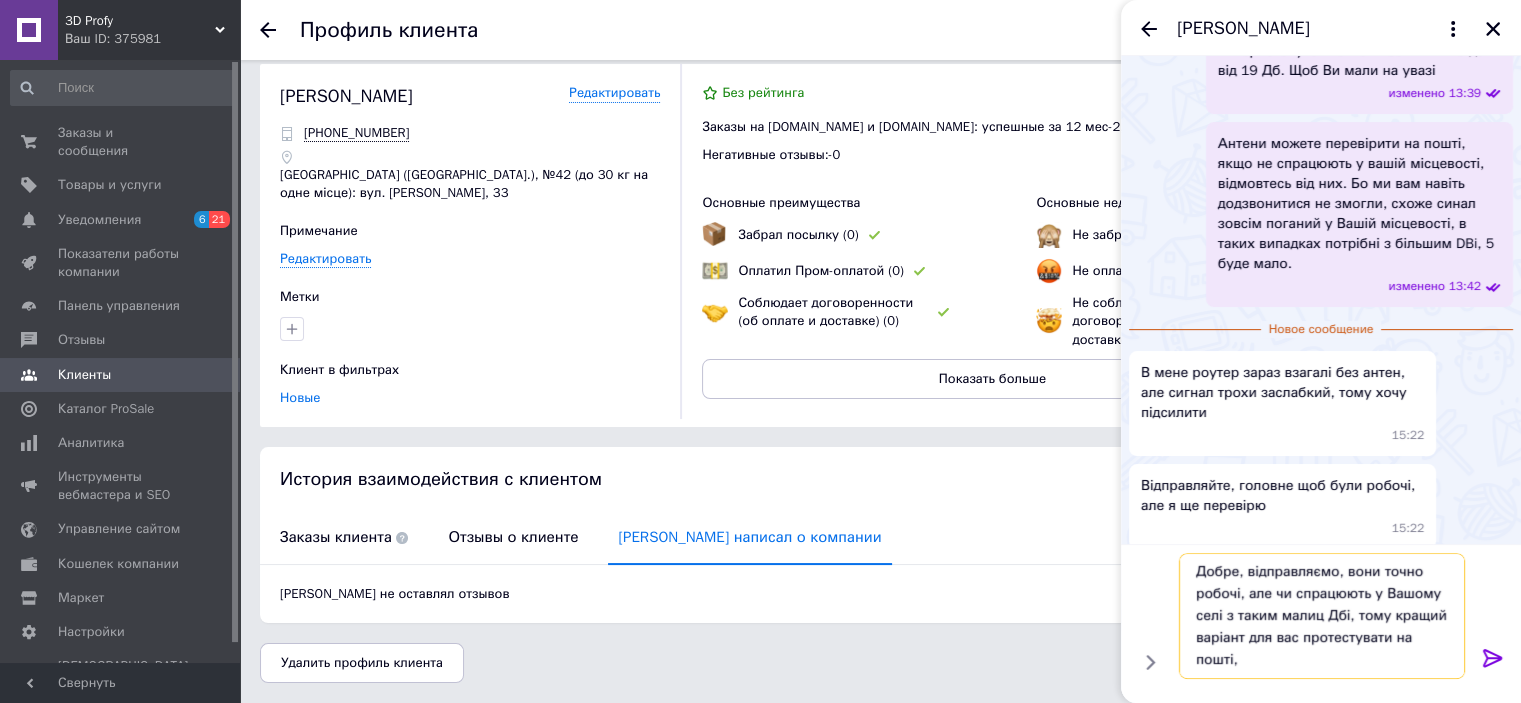 scroll, scrollTop: 0, scrollLeft: 0, axis: both 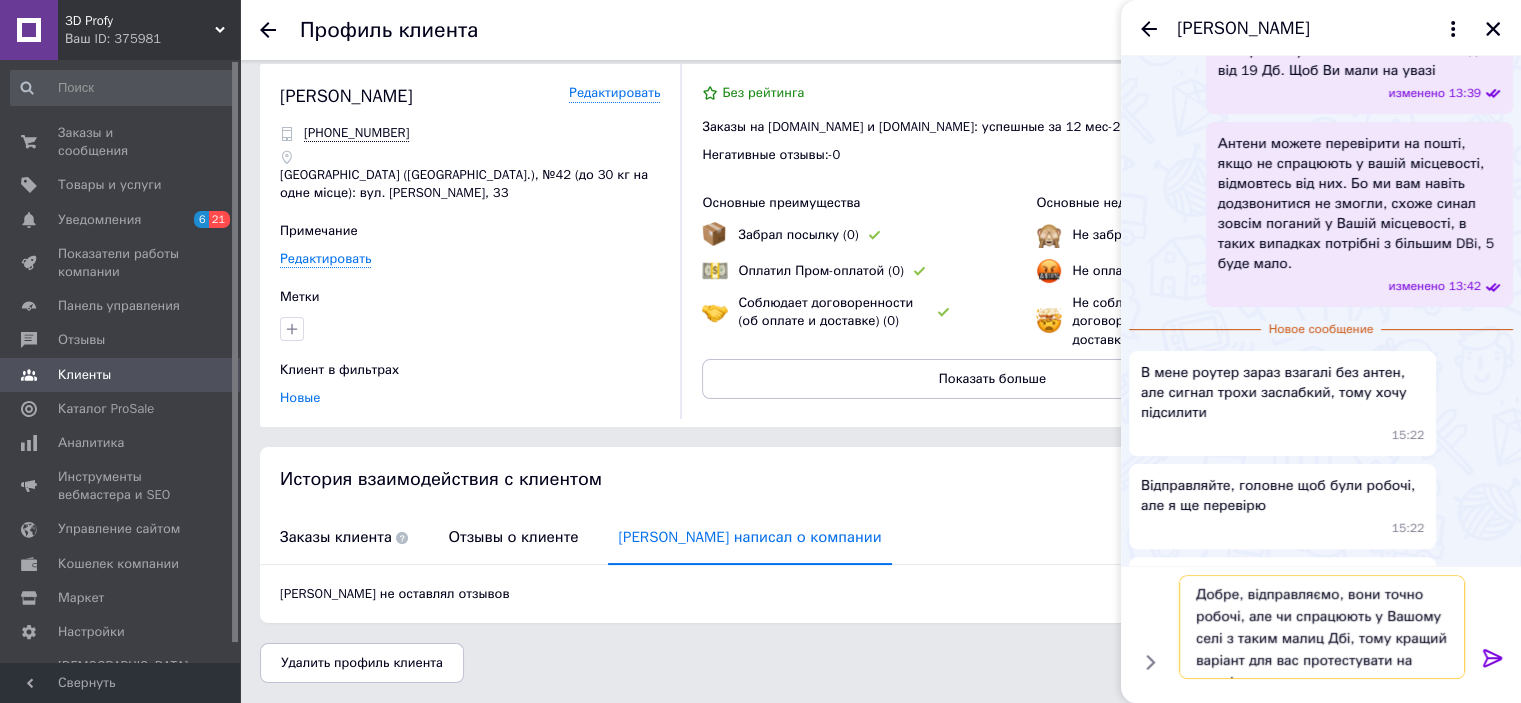 click on "Добре, відправляємо, вони точно робочі, але чи спрацюють у Вашому селі з таким малиц Дбі, тому кращий варіант для вас протестувати на пошті." at bounding box center (1322, 627) 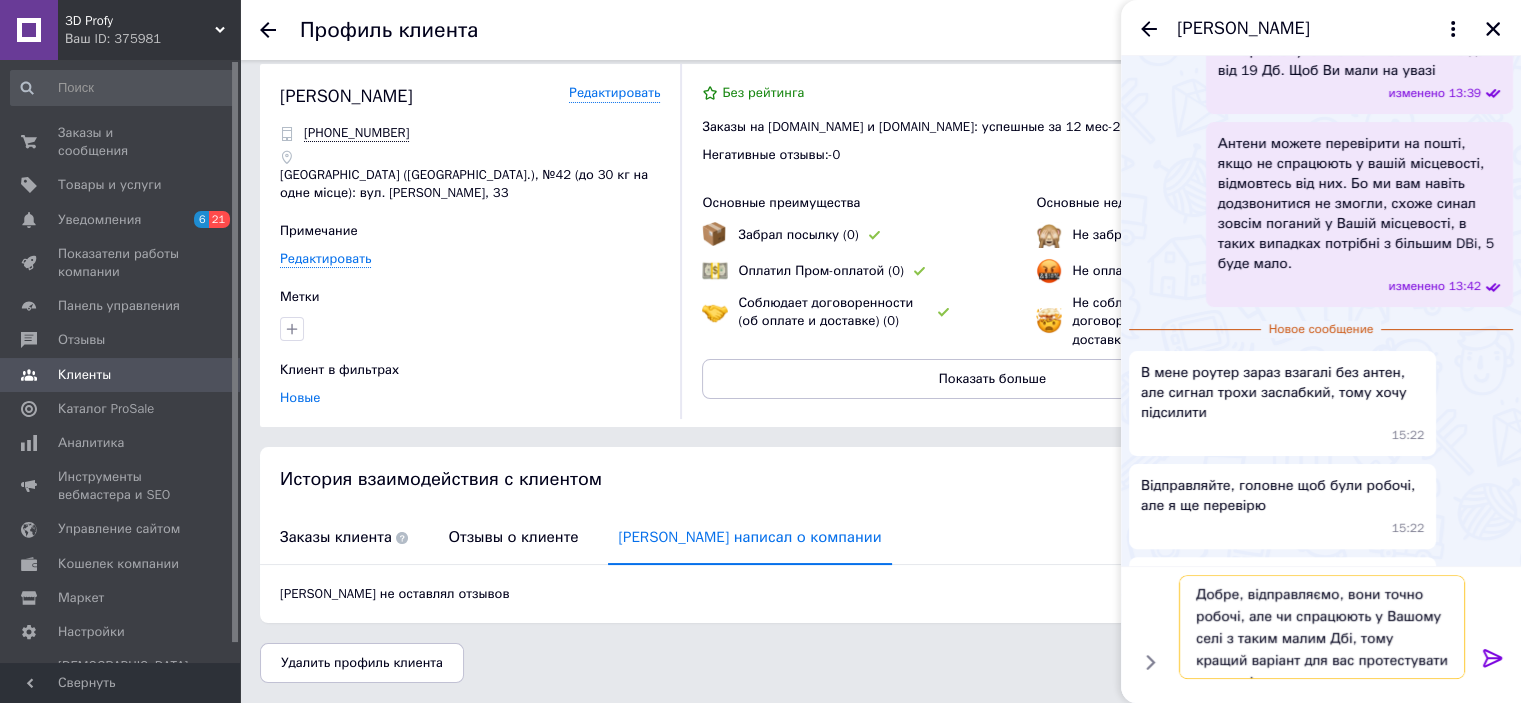 click on "Добре, відправляємо, вони точно робочі, але чи спрацюють у Вашому селі з таким малим Дбі, тому кращий варіант для вас протестувати на пошті." at bounding box center [1322, 627] 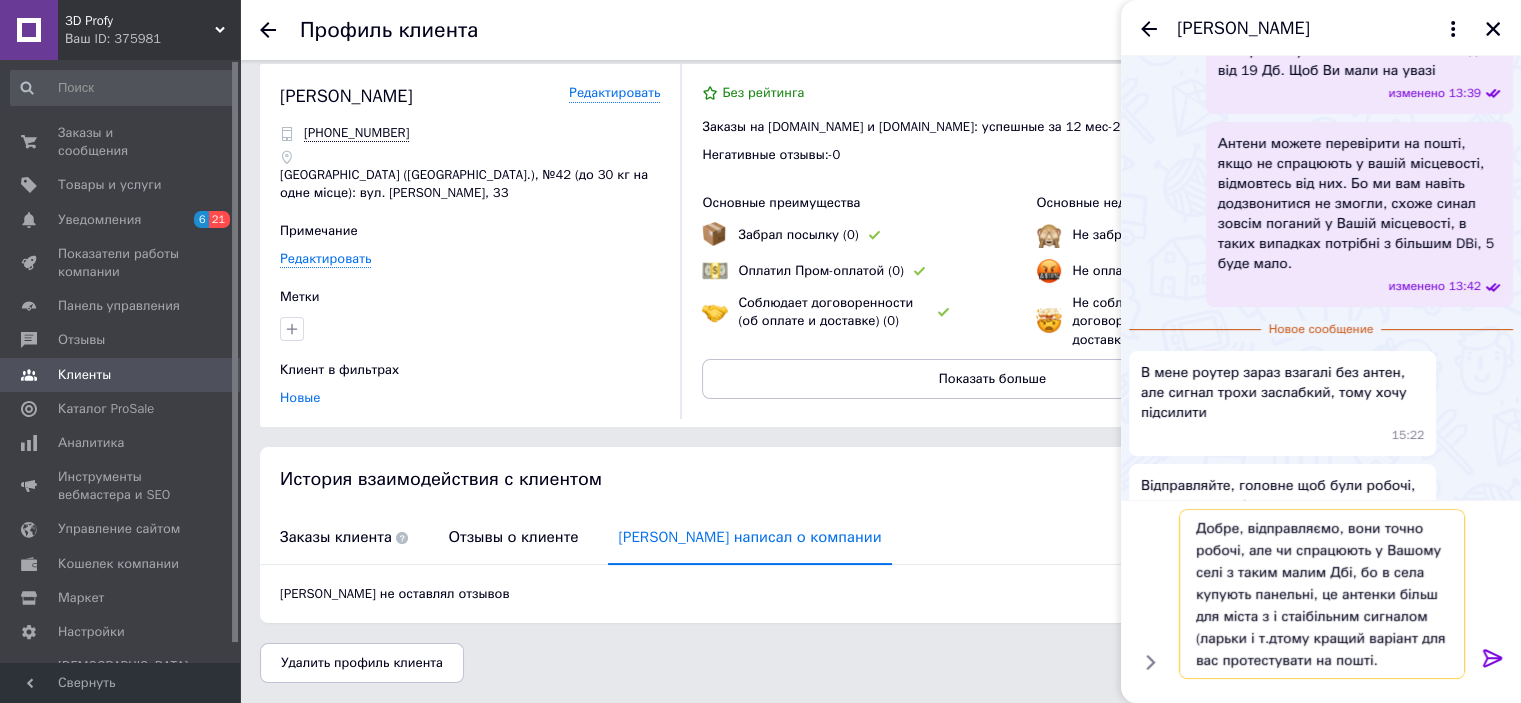 click on "Добре, відправляємо, вони точно робочі, але чи спрацюють у Вашому селі з таким малим Дбі, бо в села купують панельні, це антенки більш для міста з і стаібільним сигналом (ларьки і т.дтому кращий варіант для вас протестувати на пошті." at bounding box center (1322, 594) 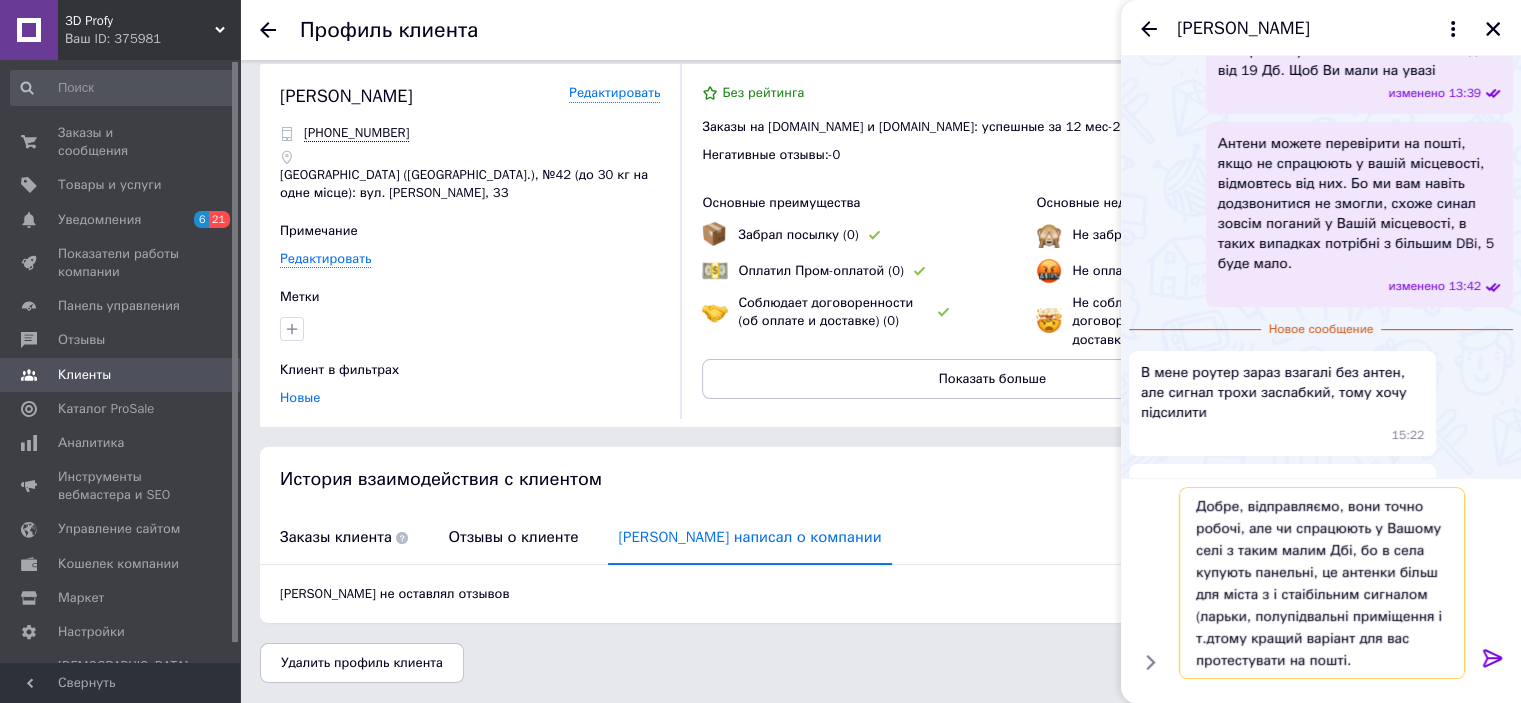 click on "Добре, відправляємо, вони точно робочі, але чи спрацюють у Вашому селі з таким малим Дбі, бо в села купують панельні, це антенки більш для міста з і стаібільним сигналом (ларьки, полупідвальні приміщення і т.дтому кращий варіант для вас протестувати на пошті." at bounding box center (1322, 583) 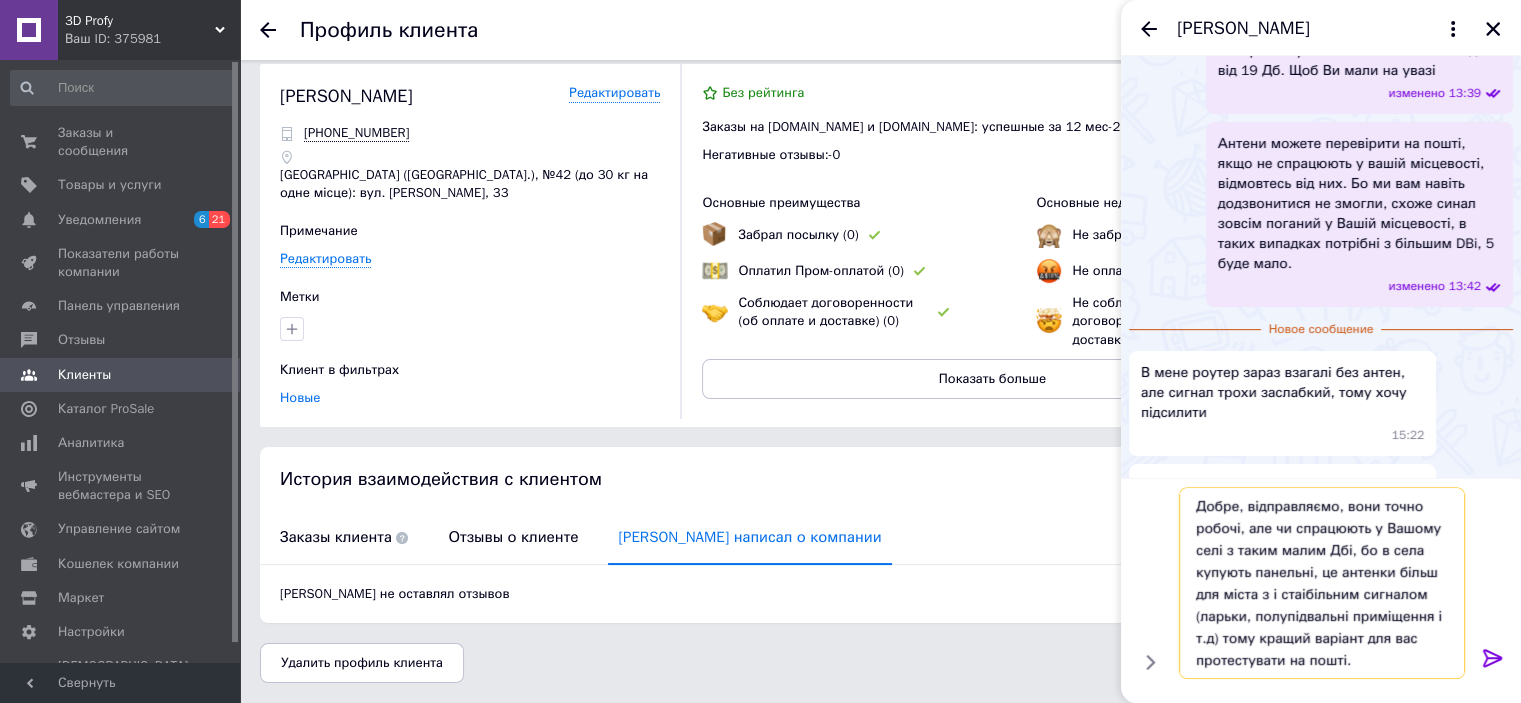 click on "Добре, відправляємо, вони точно робочі, але чи спрацюють у Вашому селі з таким малим Дбі, бо в села купують панельні, це антенки більш для міста з і стаібільним сигналом (ларьки, полупідвальні приміщення і т.д) тому кращий варіант для вас протестувати на пошті." at bounding box center [1322, 583] 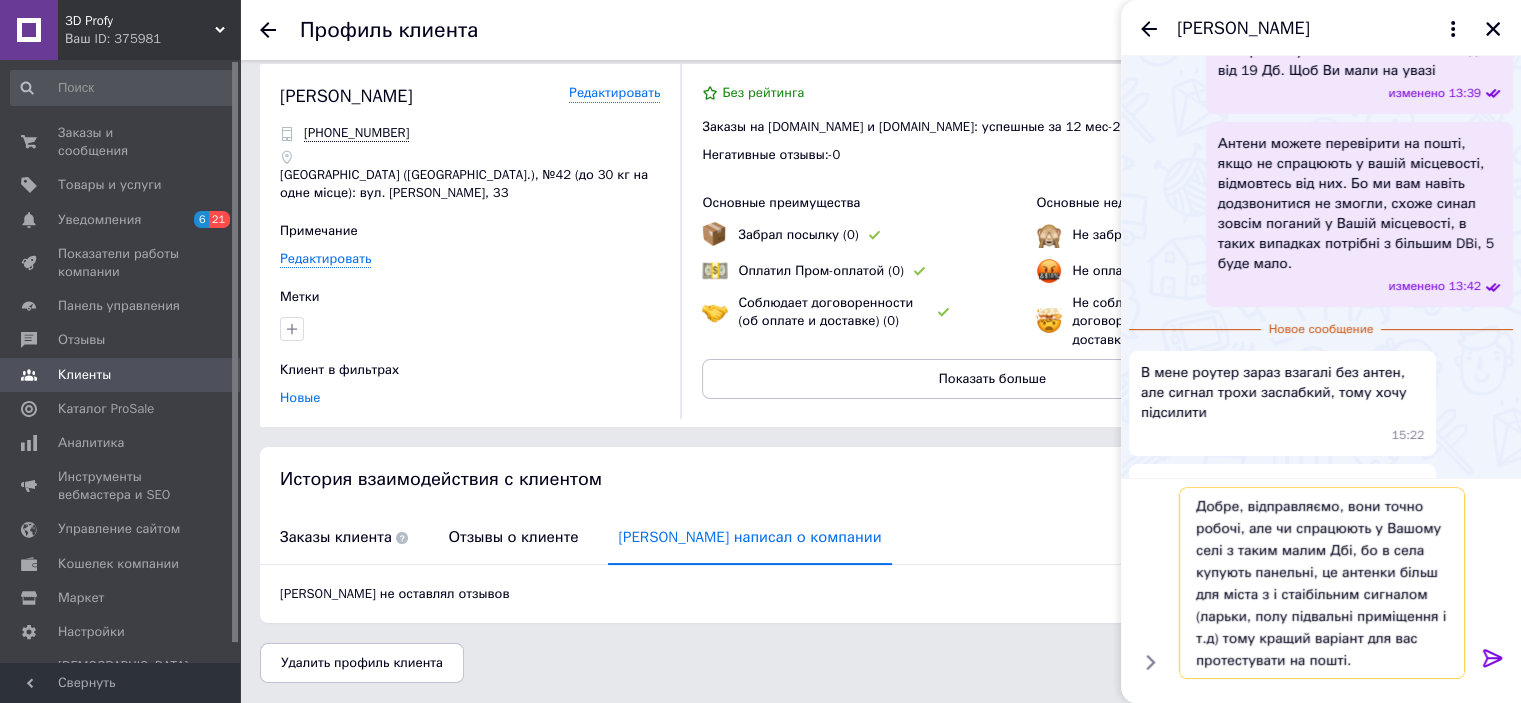 type on "Добре, відправляємо, вони точно робочі, але чи спрацюють у Вашому селі з таким малим Дбі, бо в села купують панельні, це антенки більш для міста з і стаібільним сигналом (ларьки, полу підвальні приміщення і т.д) тому кращий варіант для вас протестувати на пошті." 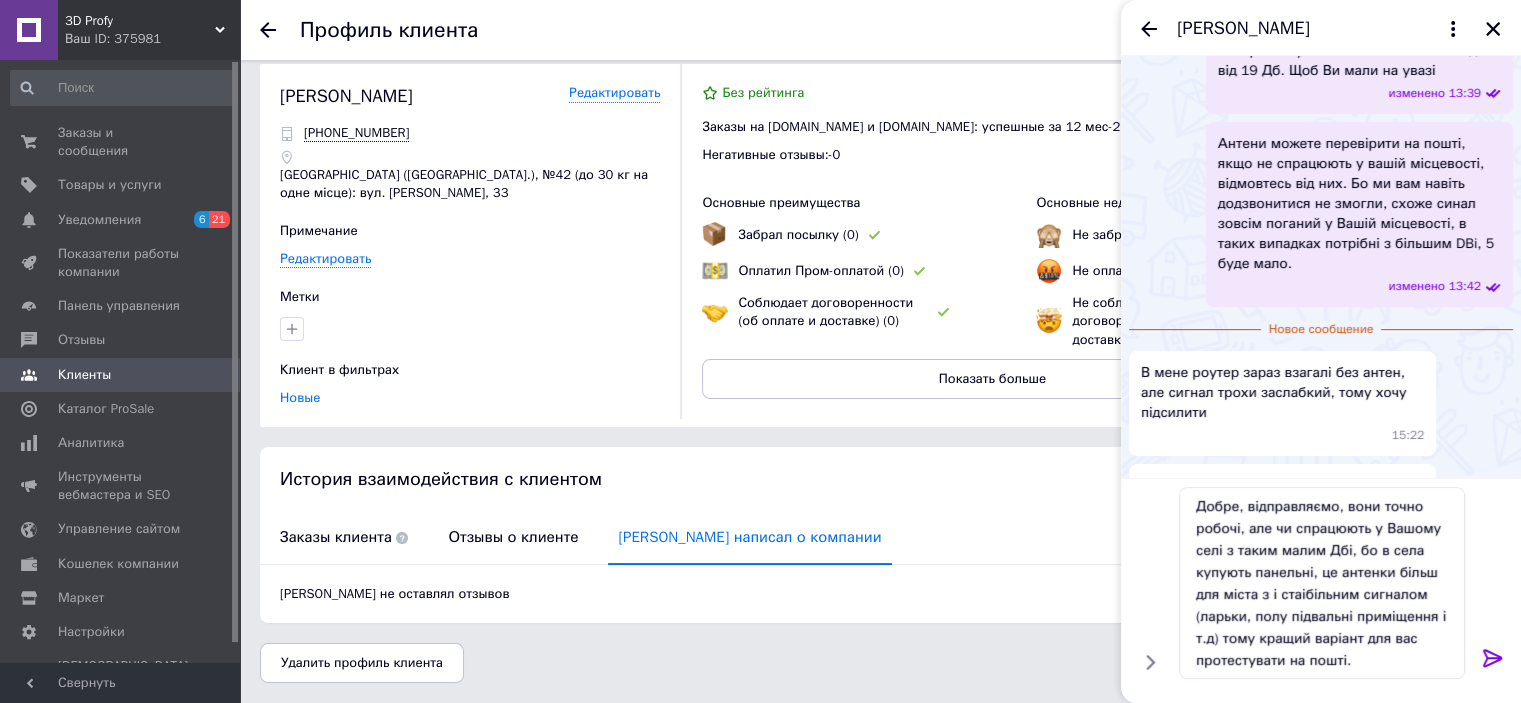 click 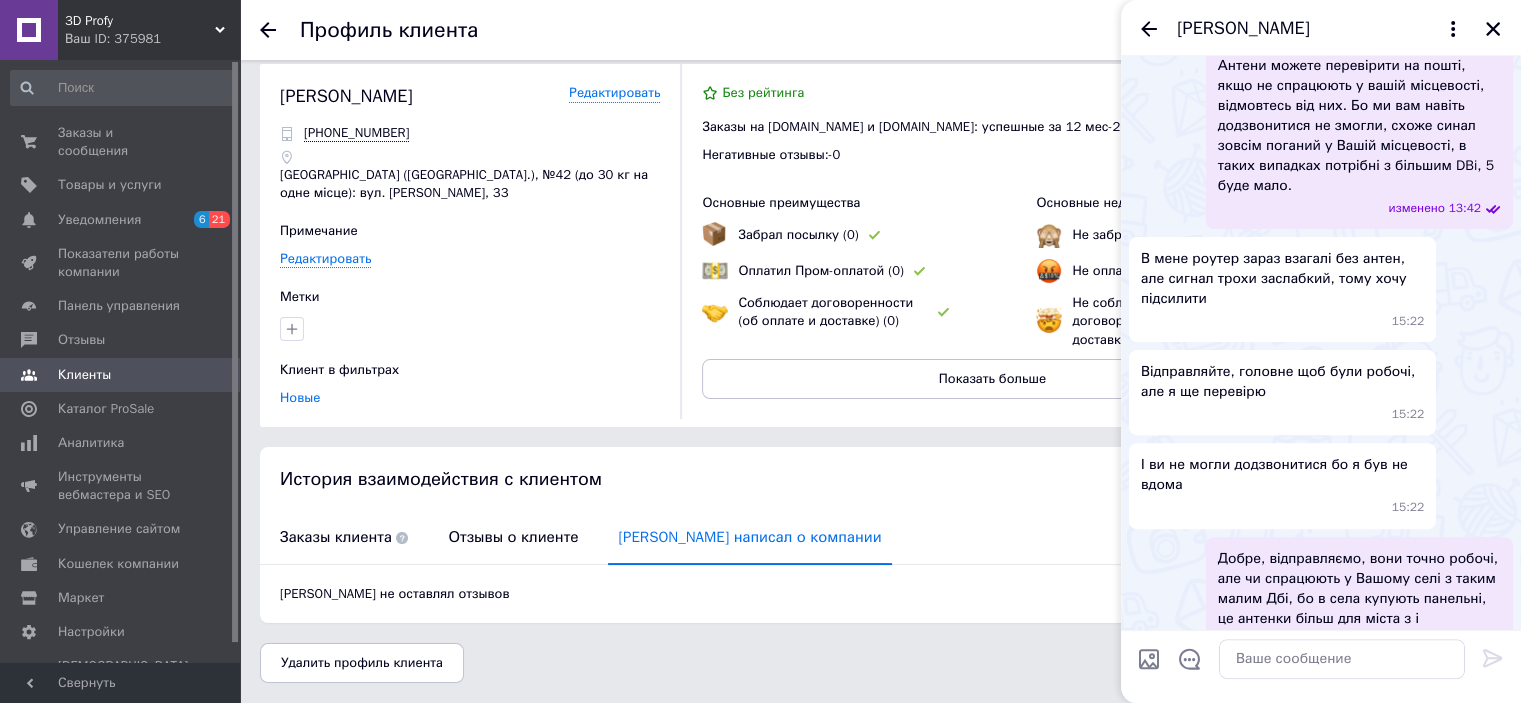 scroll, scrollTop: 699, scrollLeft: 0, axis: vertical 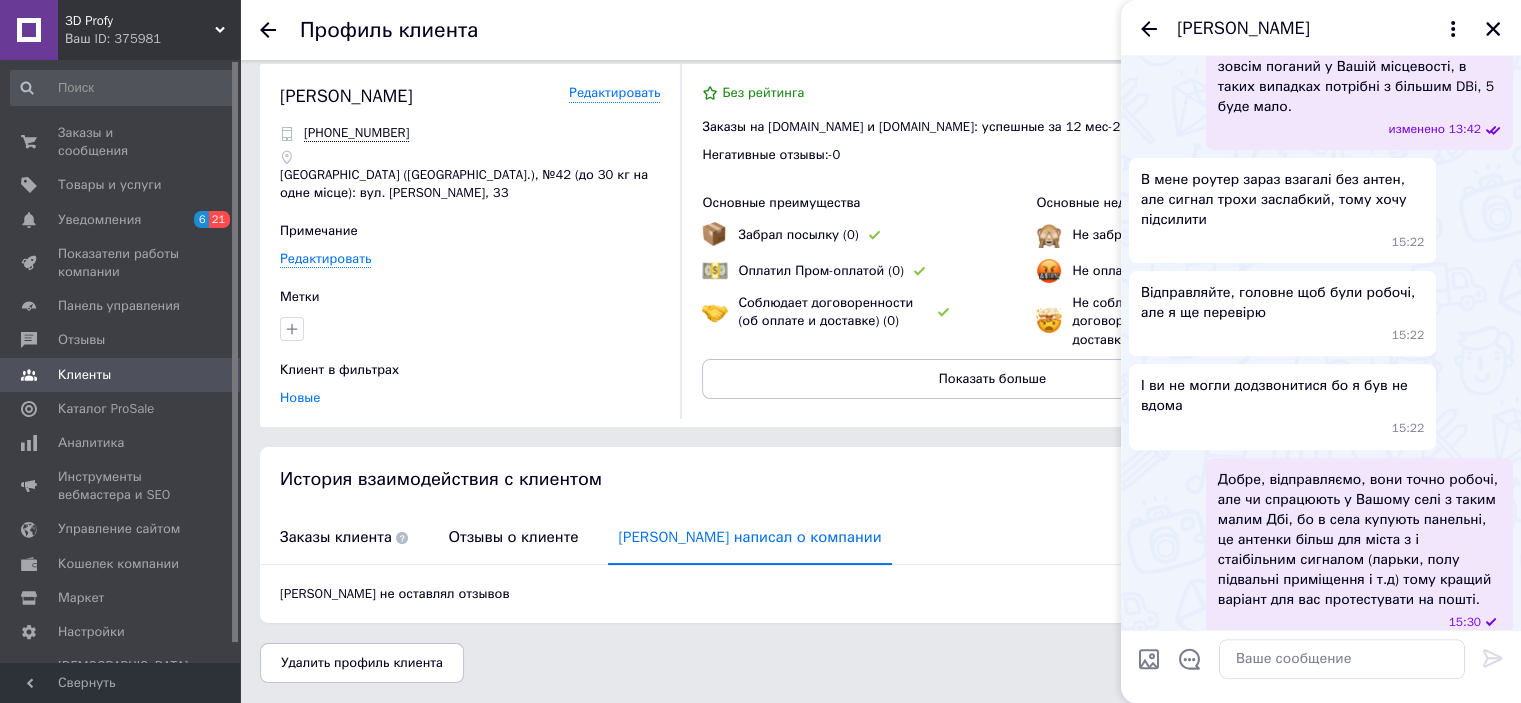 click on "Добре, відправляємо, вони точно робочі, але чи спрацюють у Вашому селі з таким малим Дбі, бо в села купують панельні, це антенки більш для міста з і стаібільним сигналом (ларьки, полу підвальні приміщення і т.д) тому кращий варіант для вас протестувати на пошті." at bounding box center [1359, 540] 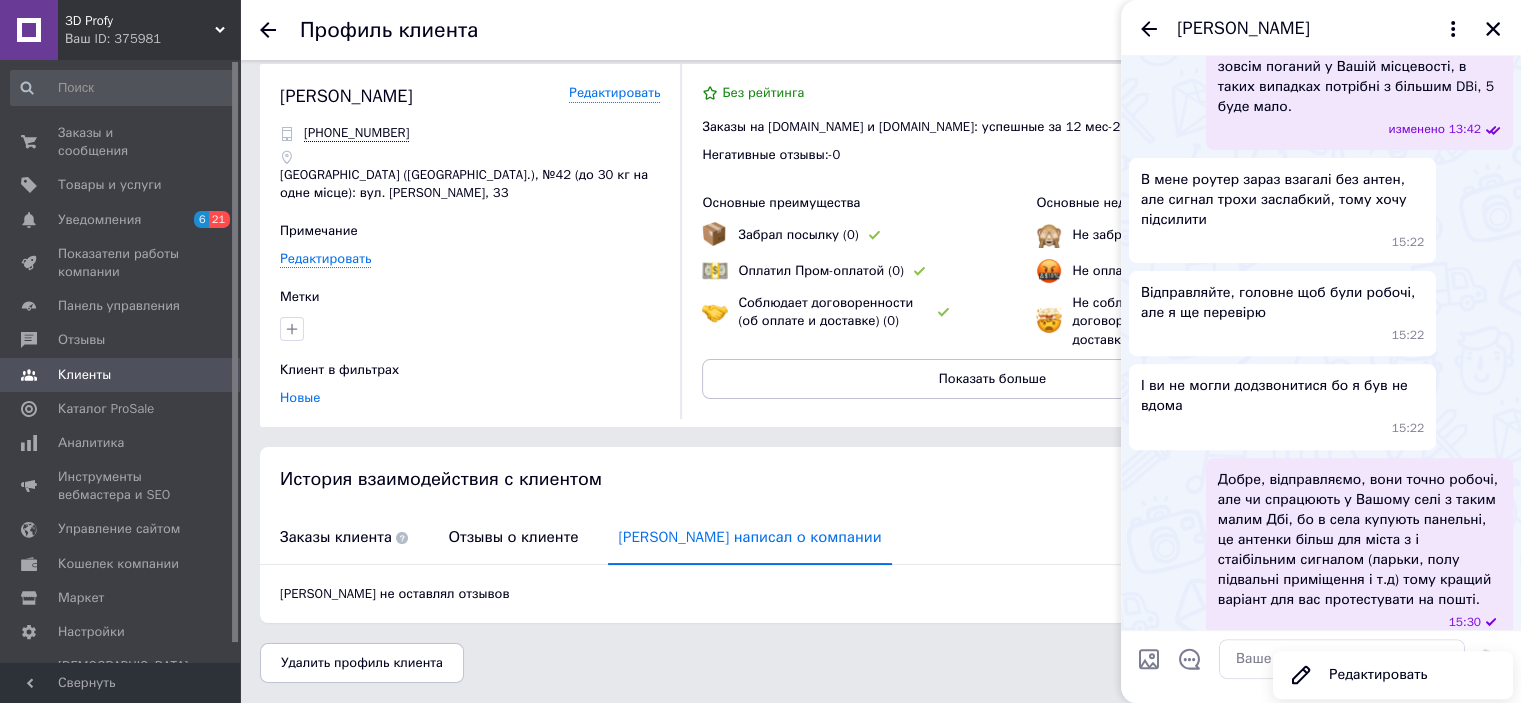 click on "Редактировать" at bounding box center (1393, 675) 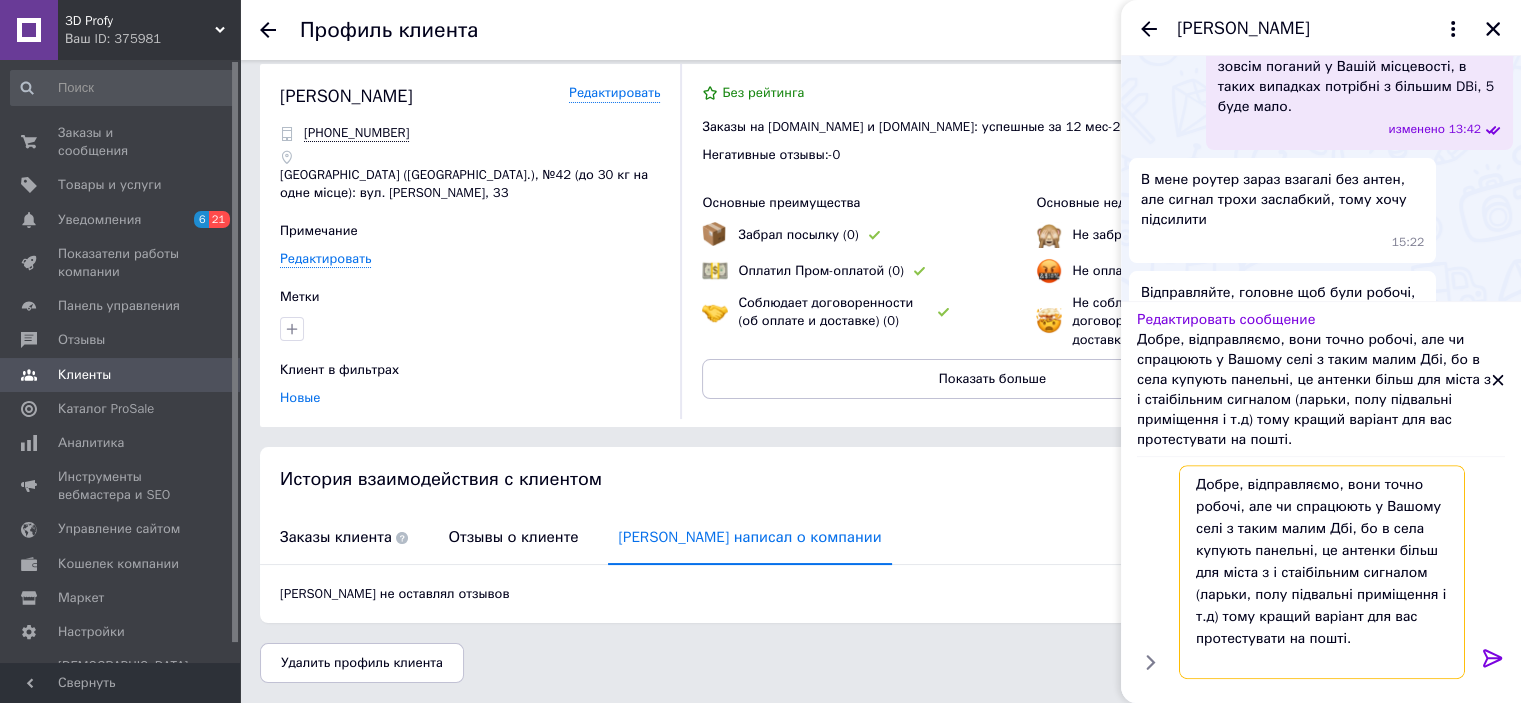 click on "Добре, відправляємо, вони точно робочі, але чи спрацюють у Вашому селі з таким малим Дбі, бо в села купують панельні, це антенки більш для міста з і стаібільним сигналом (ларьки, полу підвальні приміщення і т.д) тому кращий варіант для вас протестувати на пошті." at bounding box center [1322, 572] 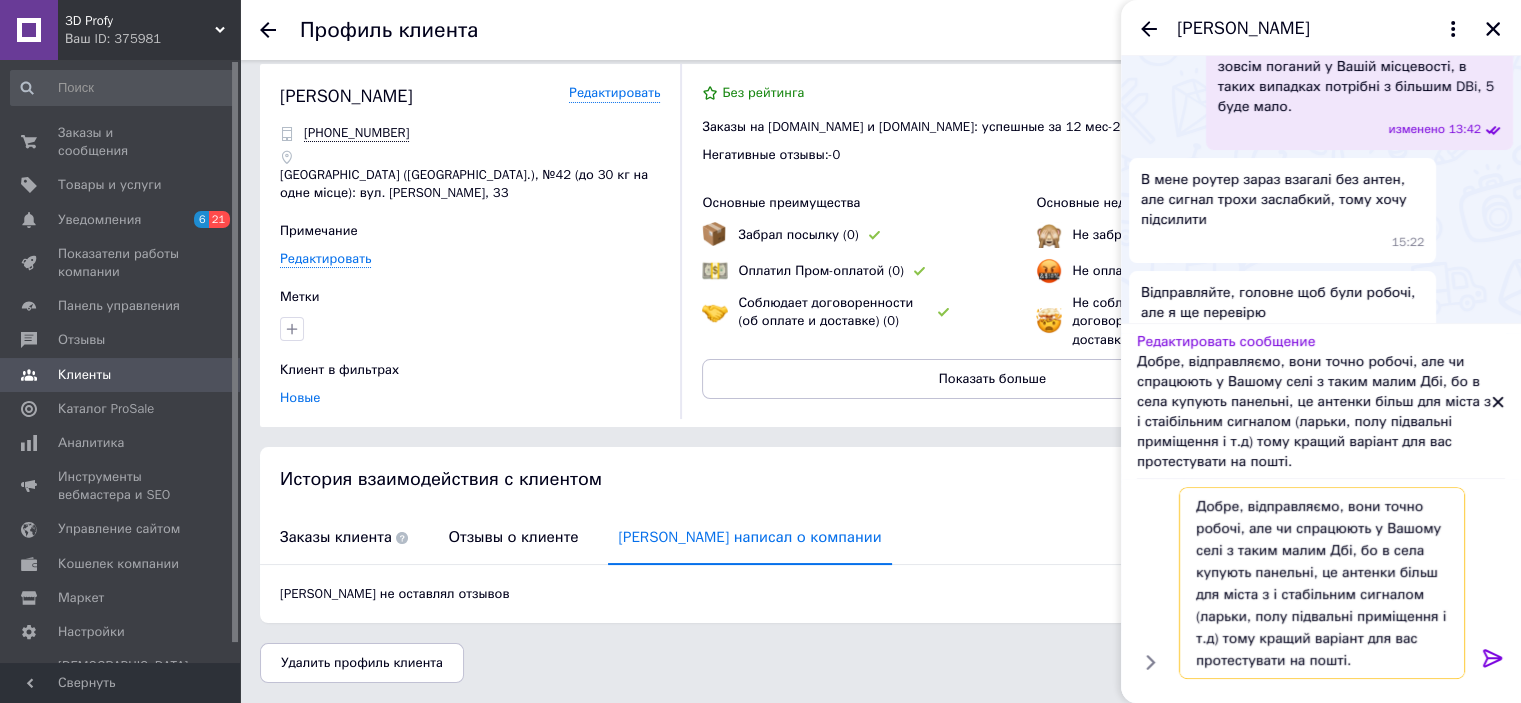 click on "Добре, відправляємо, вони точно робочі, але чи спрацюють у Вашому селі з таким малим Дбі, бо в села купують панельні, це антенки більш для міста з і стабільним сигналом (ларьки, полу підвальні приміщення і т.д) тому кращий варіант для вас протестувати на пошті." at bounding box center [1322, 583] 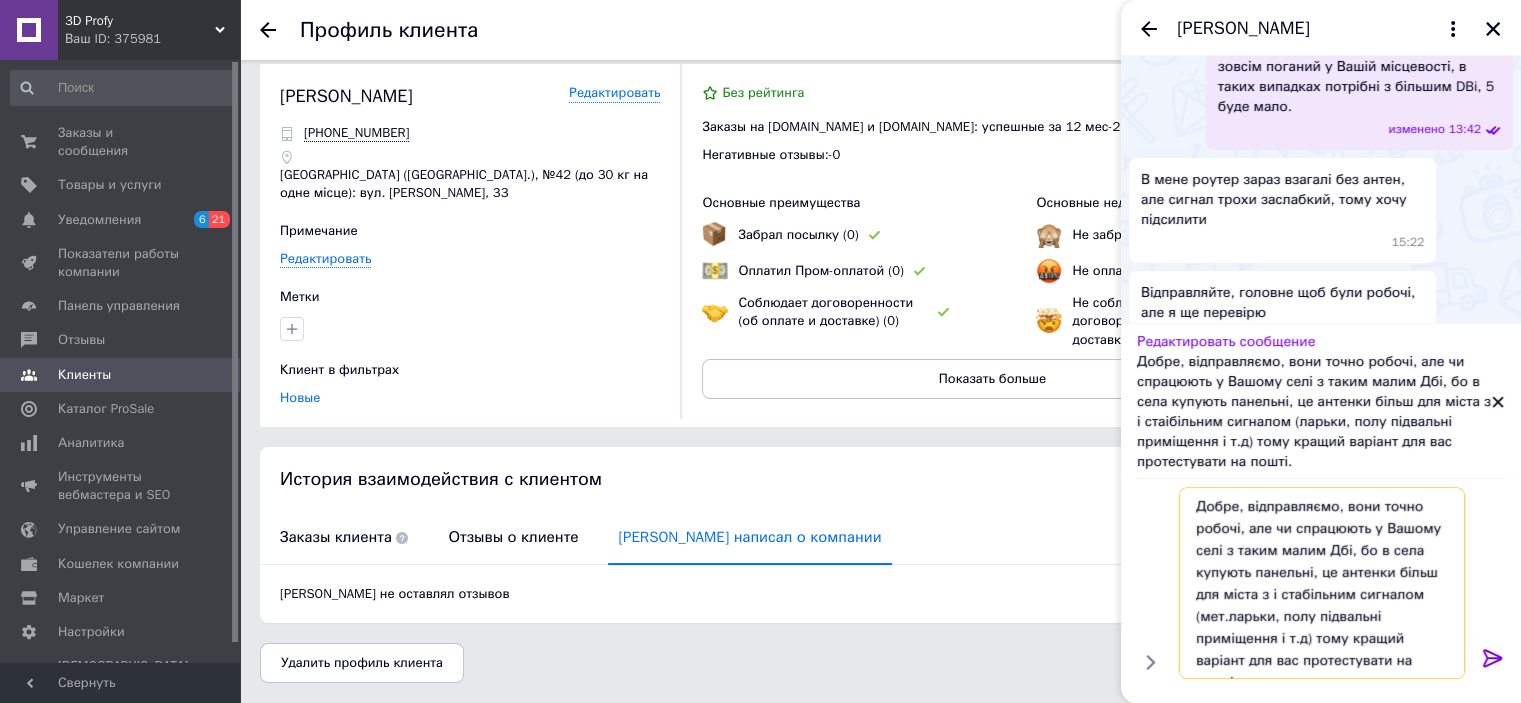 type on "Добре, відправляємо, вони точно робочі, але чи спрацюють у Вашому селі з таким малим Дбі, бо в села купують панельні, це антенки більш для міста з і стабільним сигналом (мет. ларьки, полу підвальні приміщення і т.д) тому кращий варіант для вас протестувати на пошті." 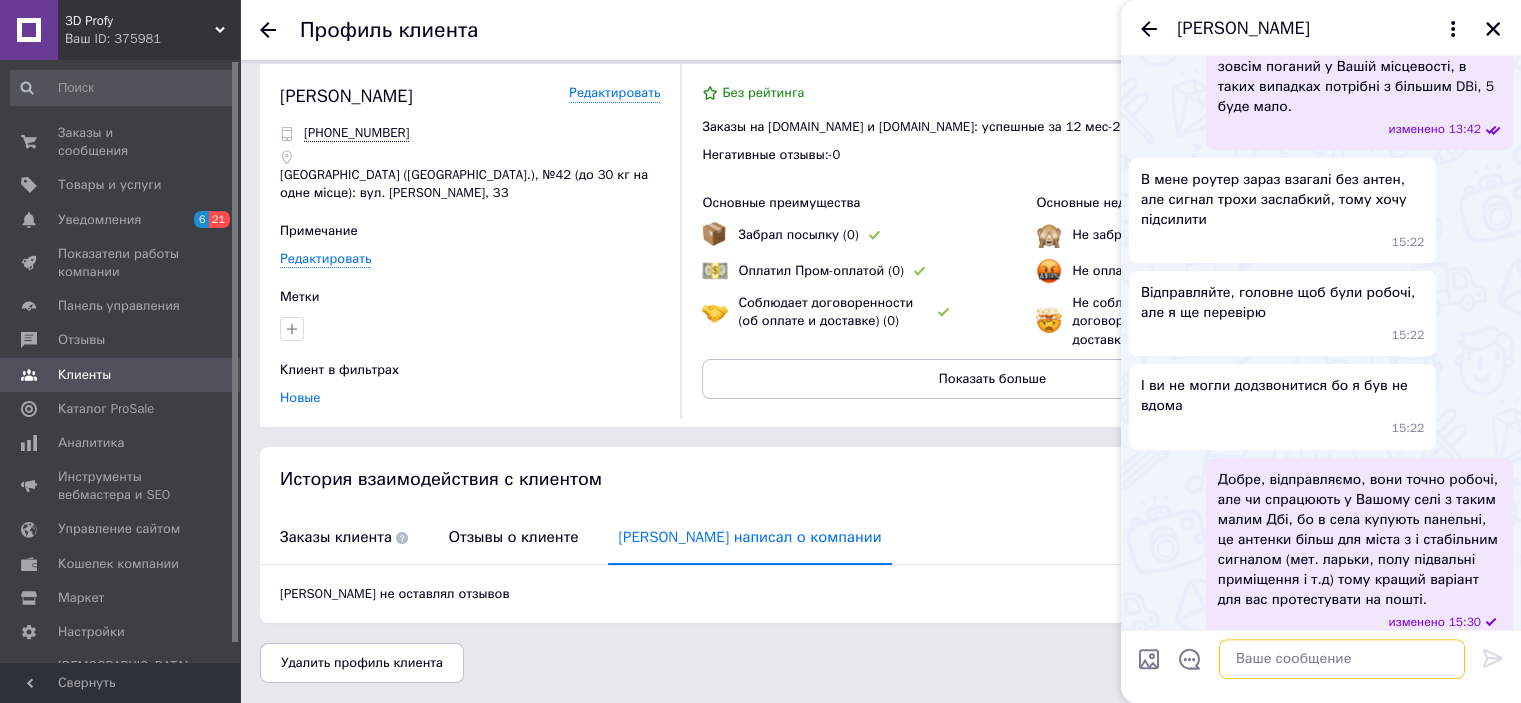 type 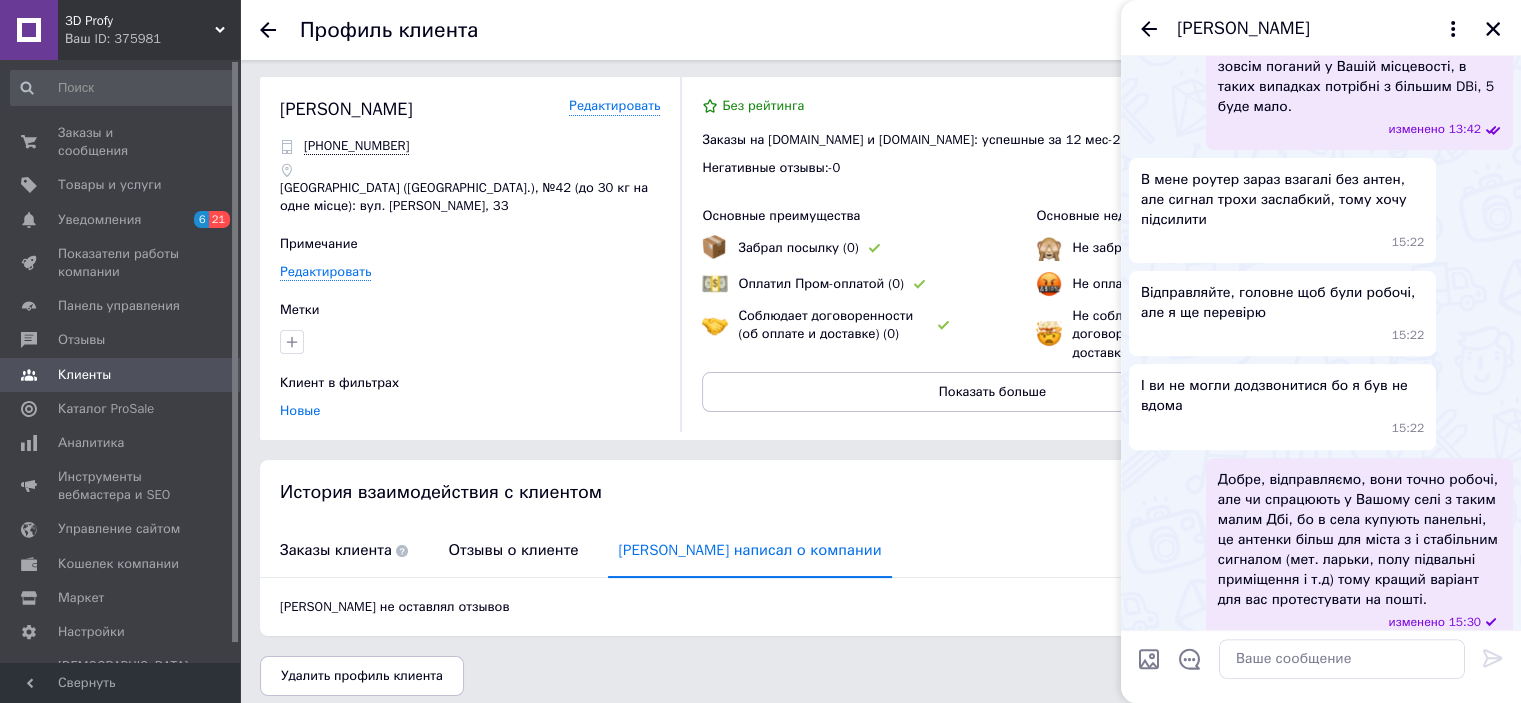 scroll, scrollTop: 0, scrollLeft: 0, axis: both 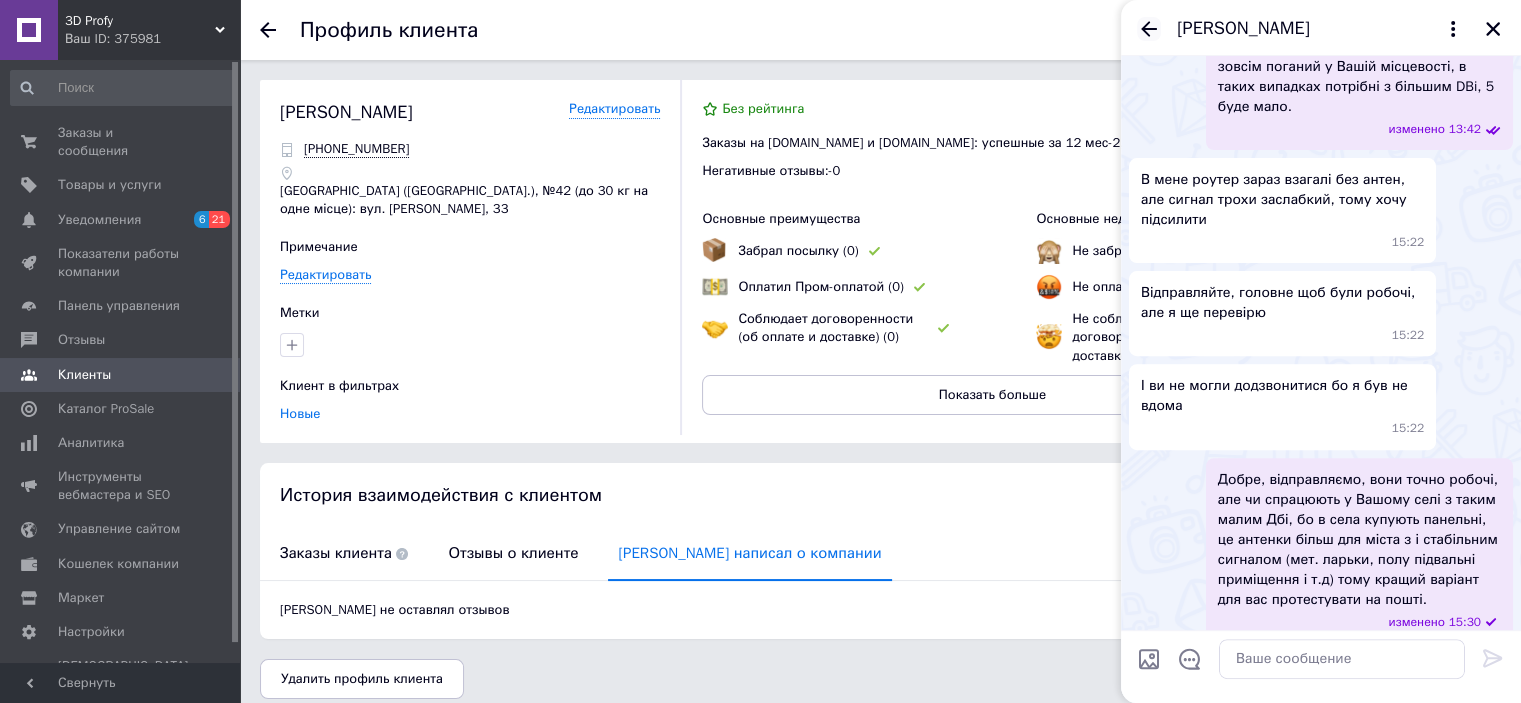 click 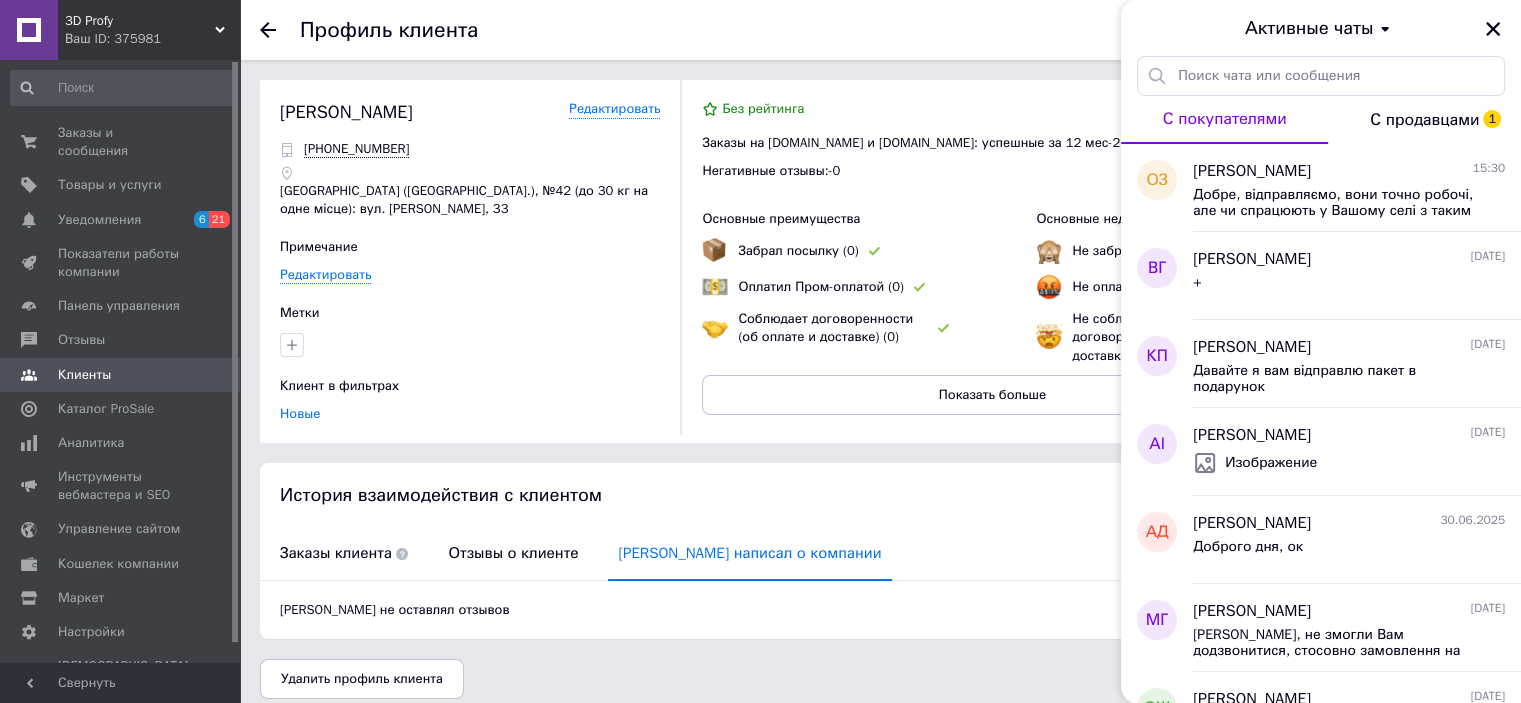click on "С продавцами 1" at bounding box center [1424, 120] 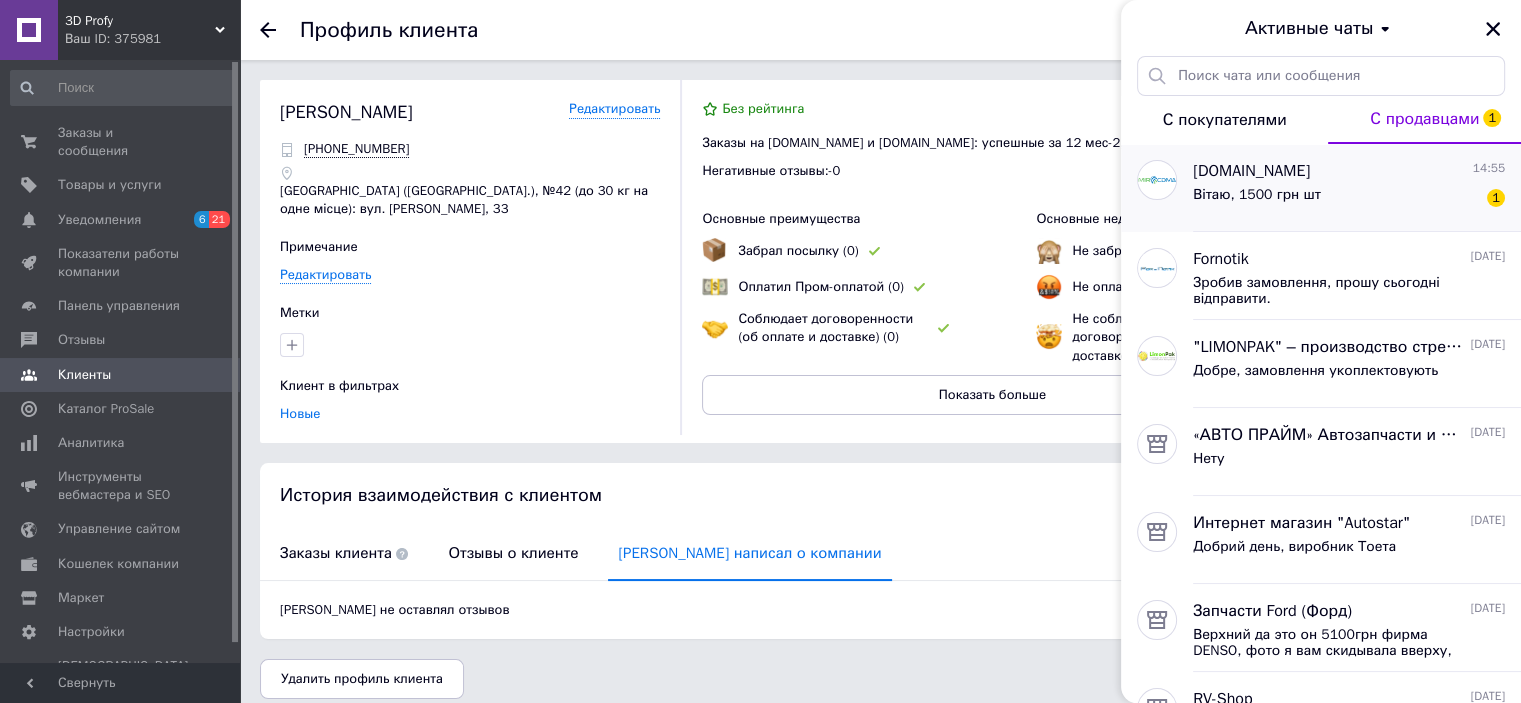 click on "Вітаю, 1500 грн шт 1" at bounding box center (1349, 199) 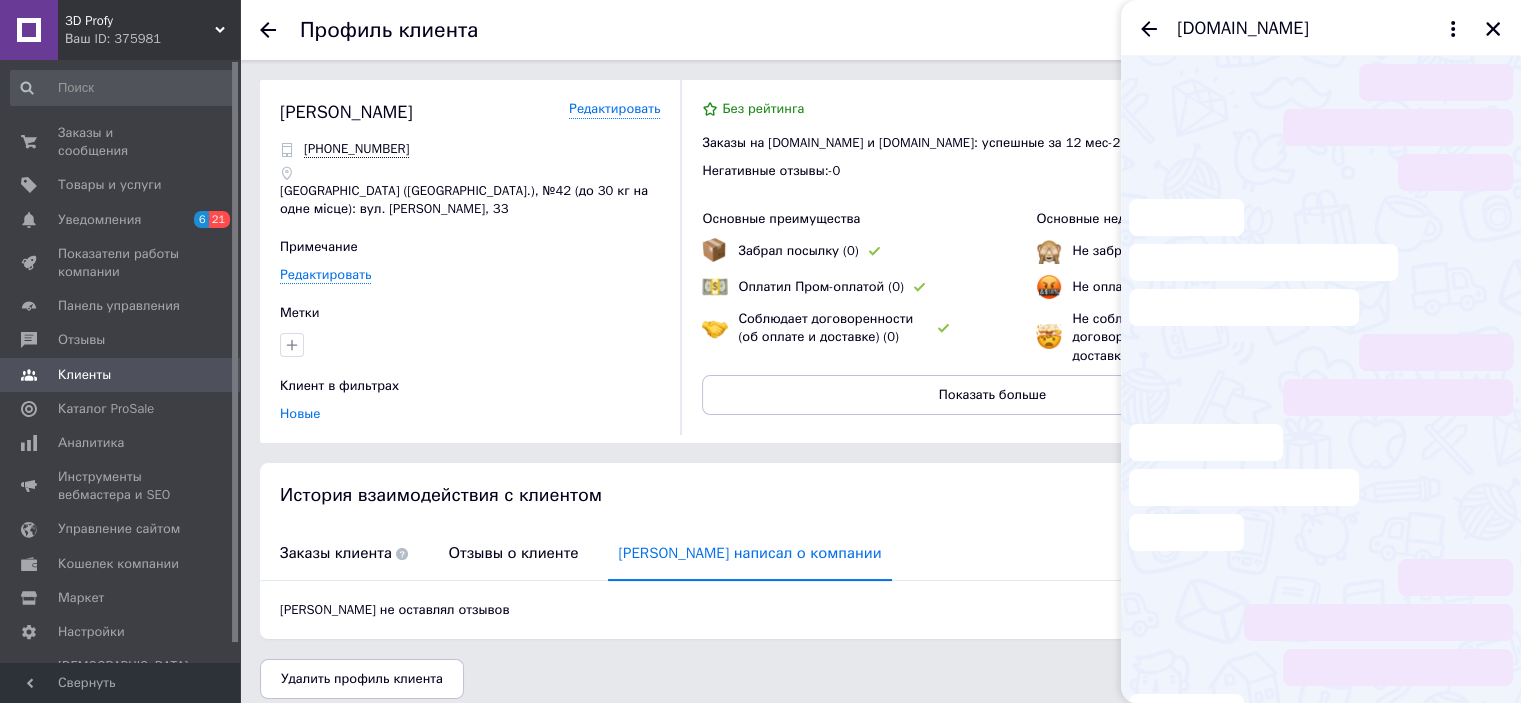 scroll, scrollTop: 421, scrollLeft: 0, axis: vertical 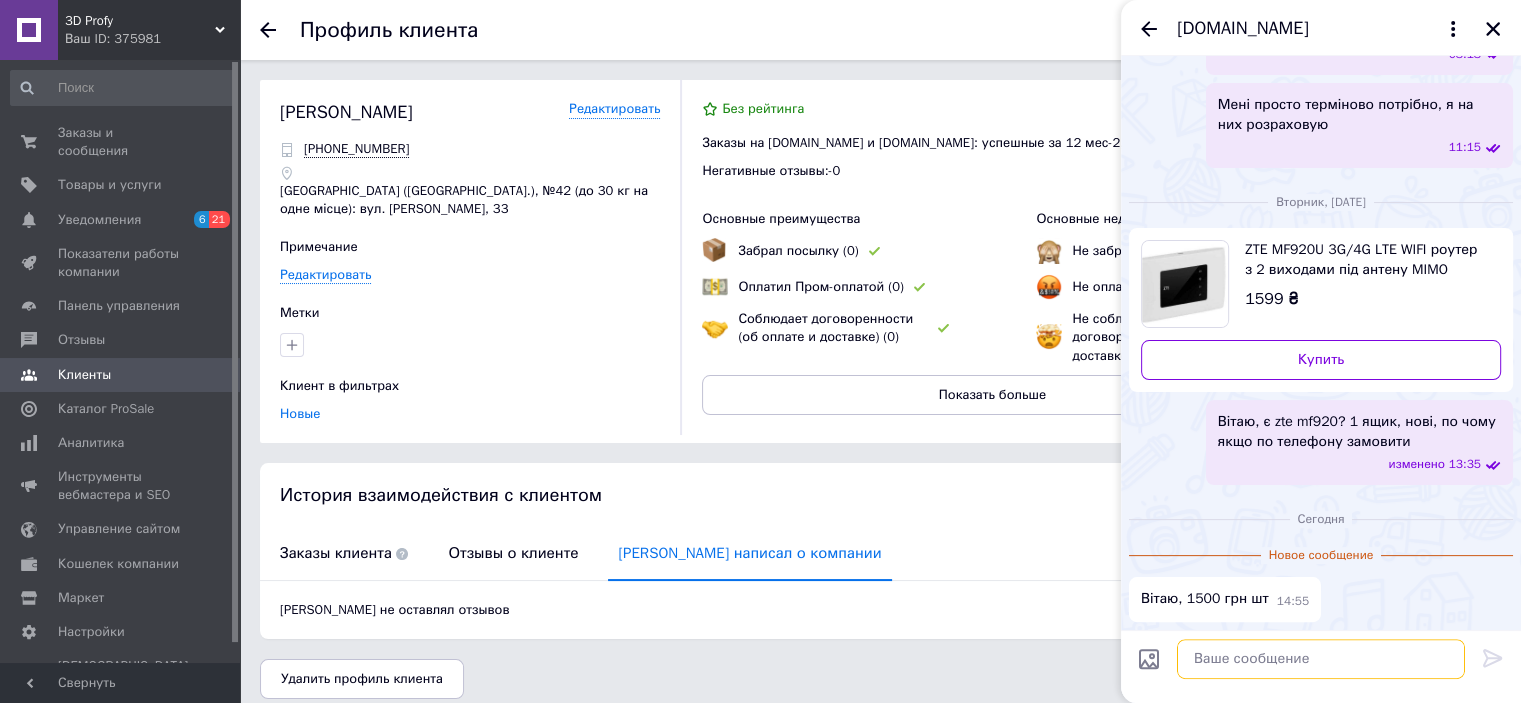 click at bounding box center [1321, 659] 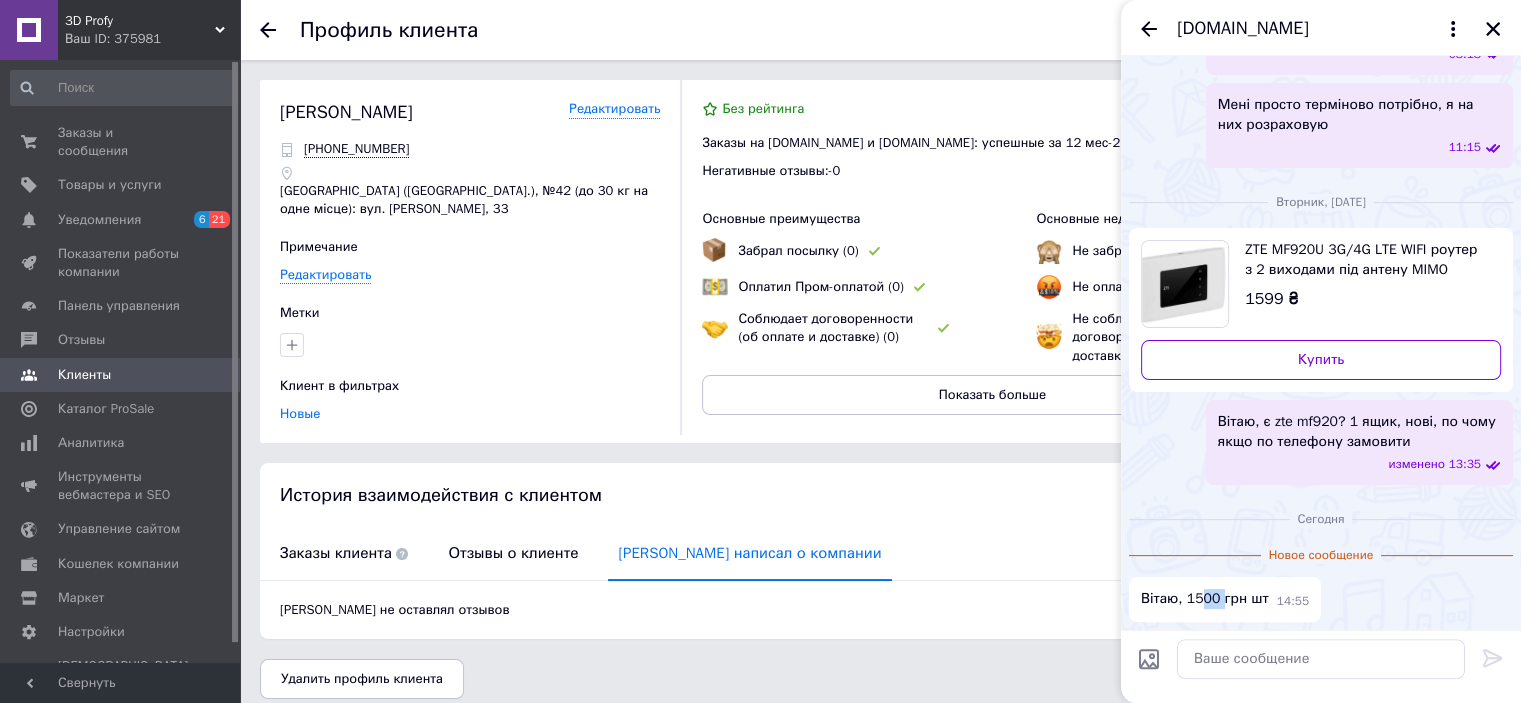drag, startPoint x: 1216, startPoint y: 599, endPoint x: 1195, endPoint y: 596, distance: 21.213203 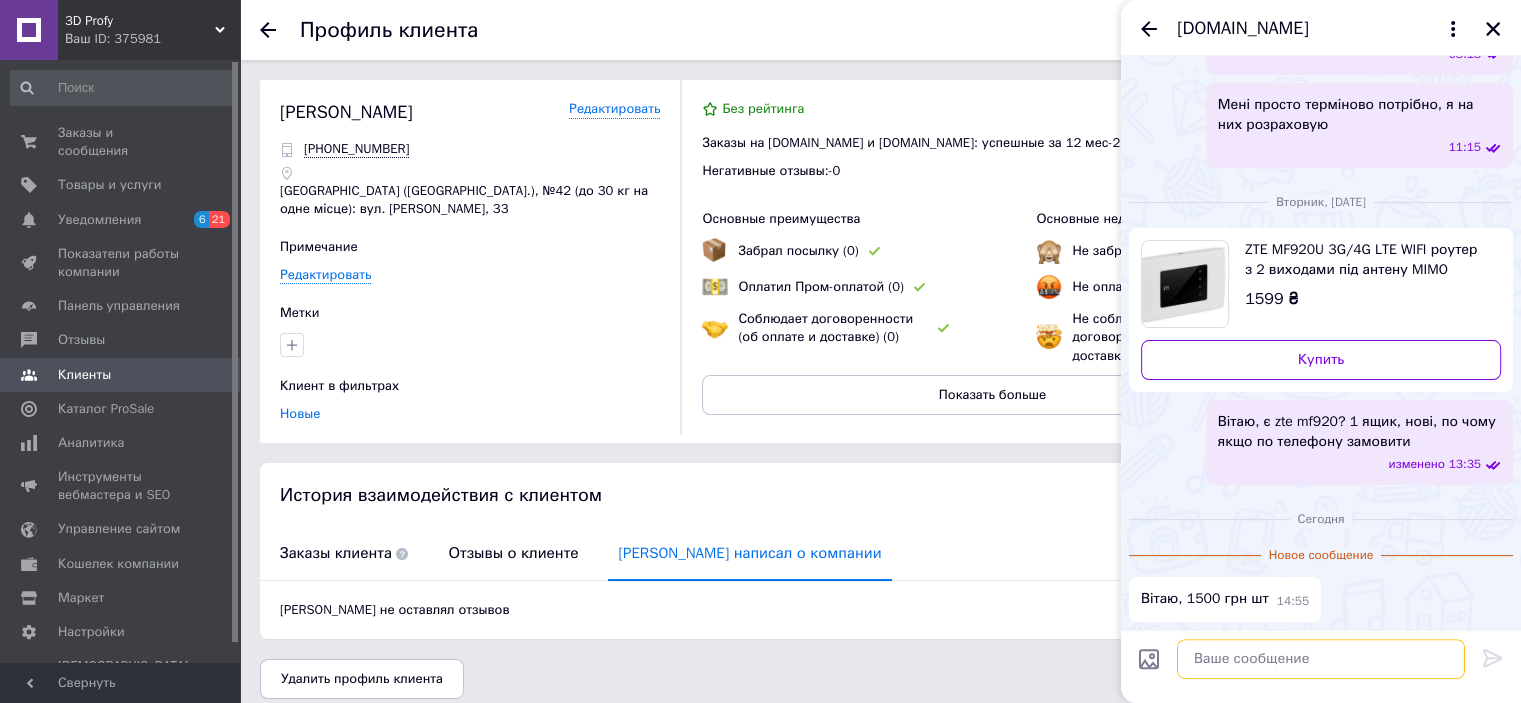 click at bounding box center (1321, 659) 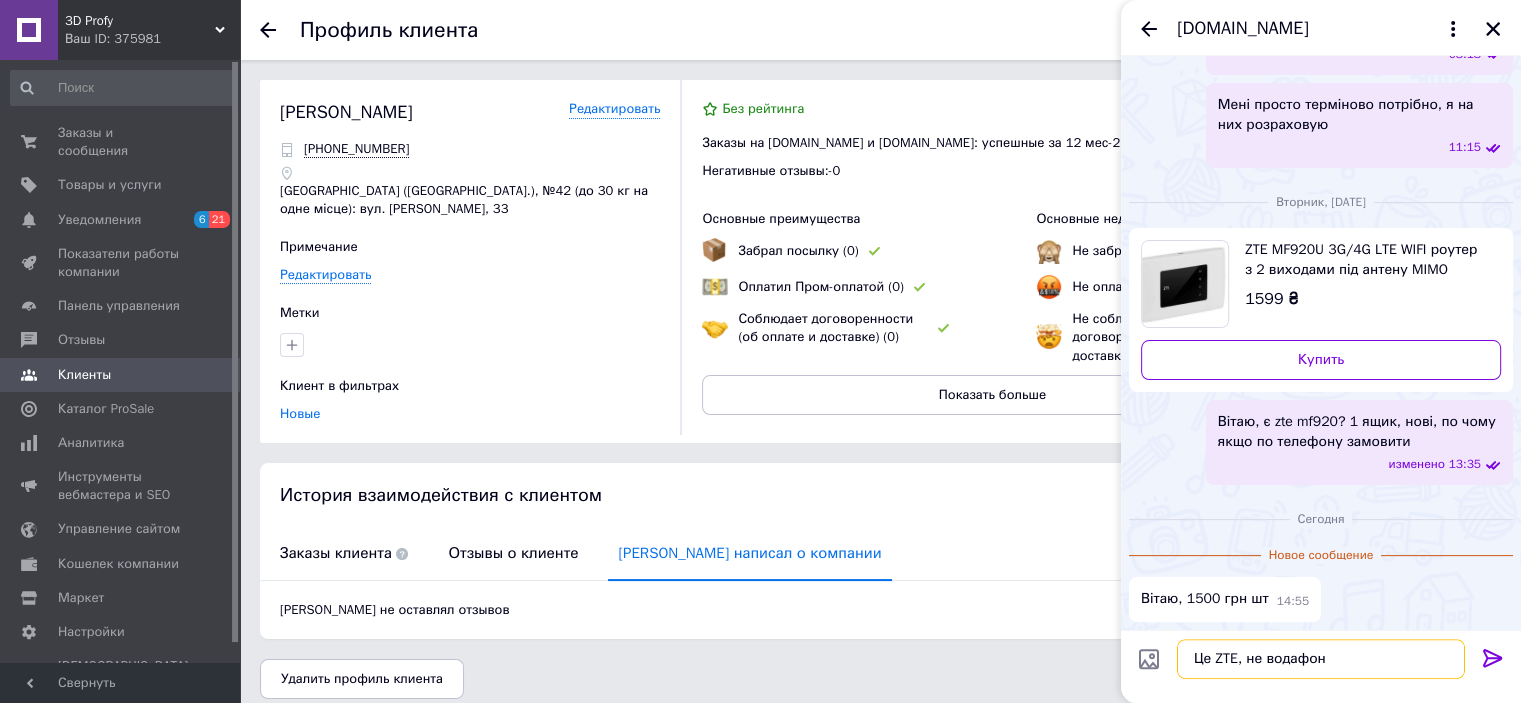 click on "Це ZTE, не водафон" at bounding box center (1321, 659) 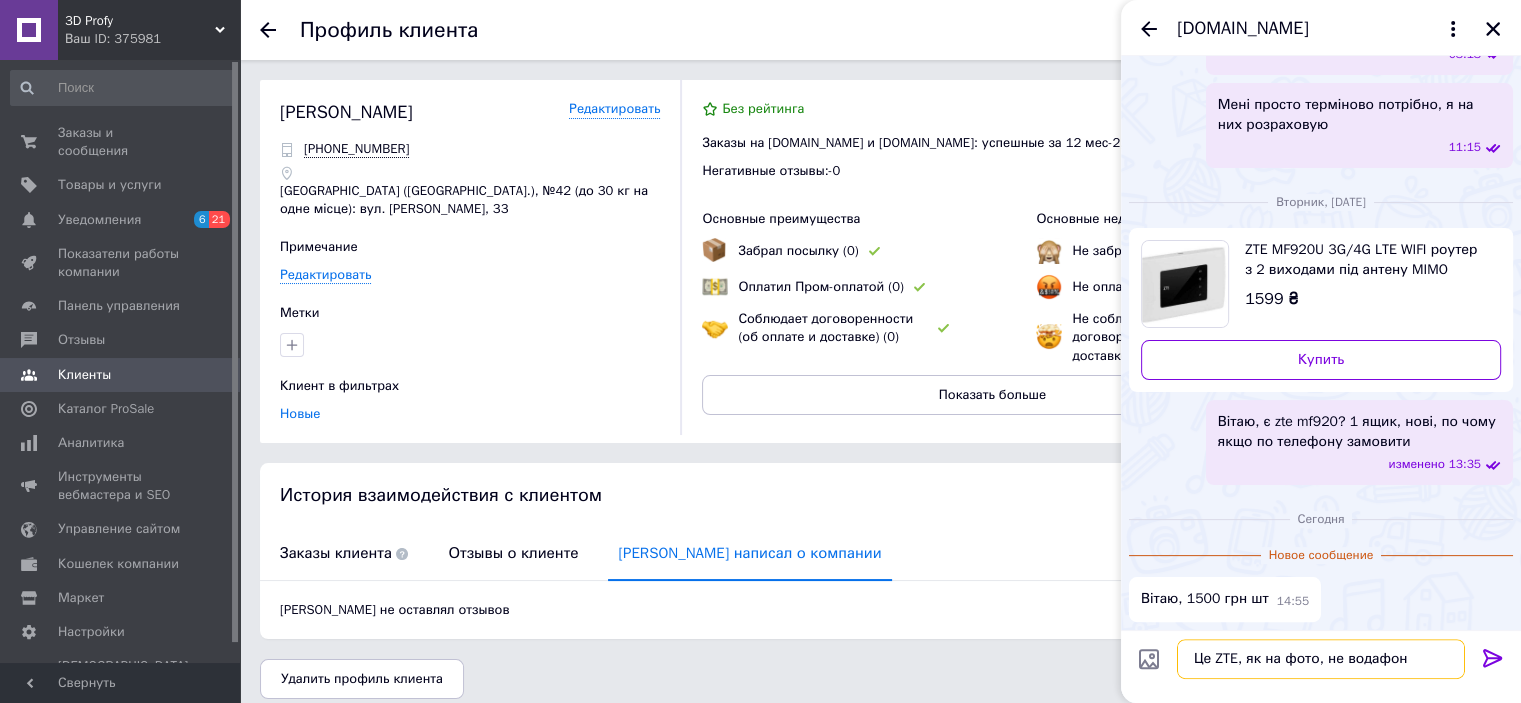 click on "Це ZTE, як на фото, не водафон" at bounding box center [1321, 659] 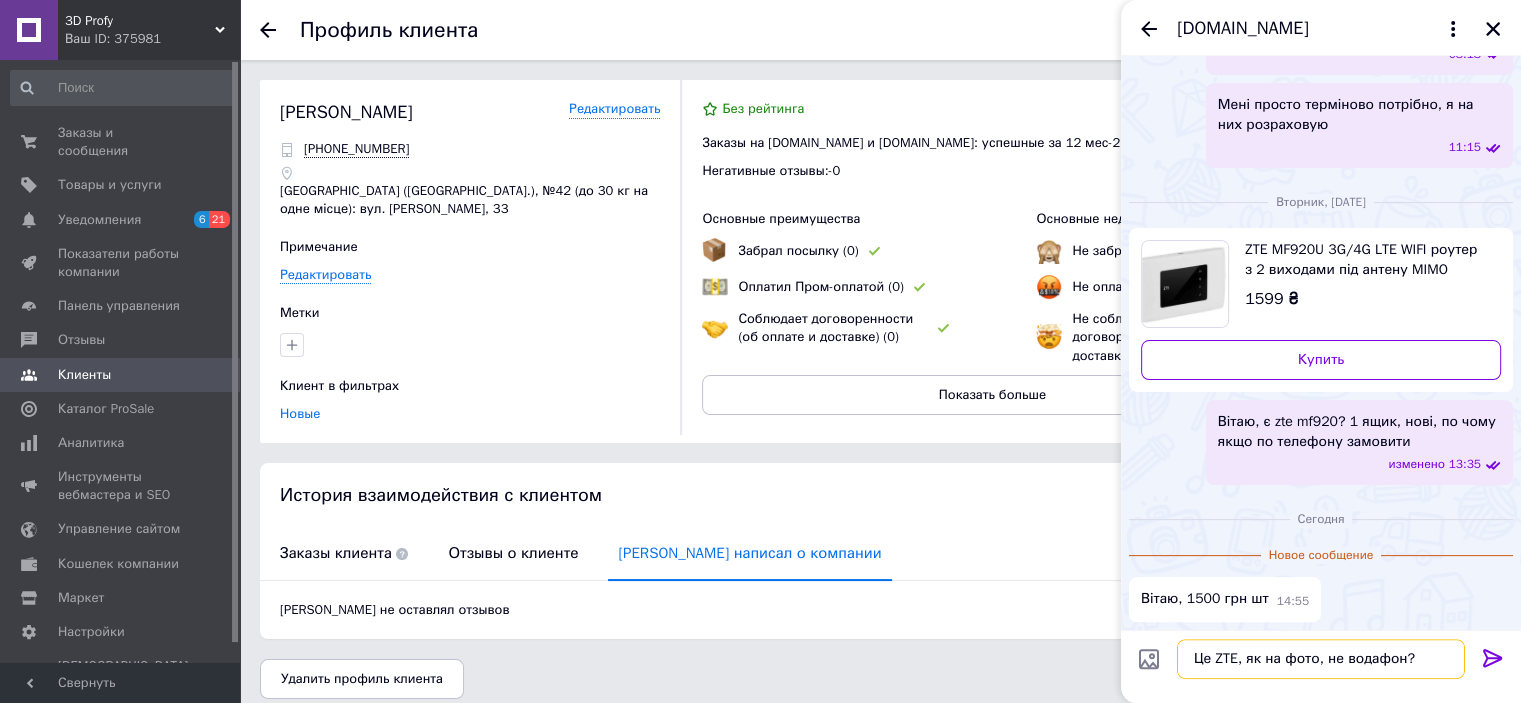 type on "Це ZTE, як на фото, не водафон?" 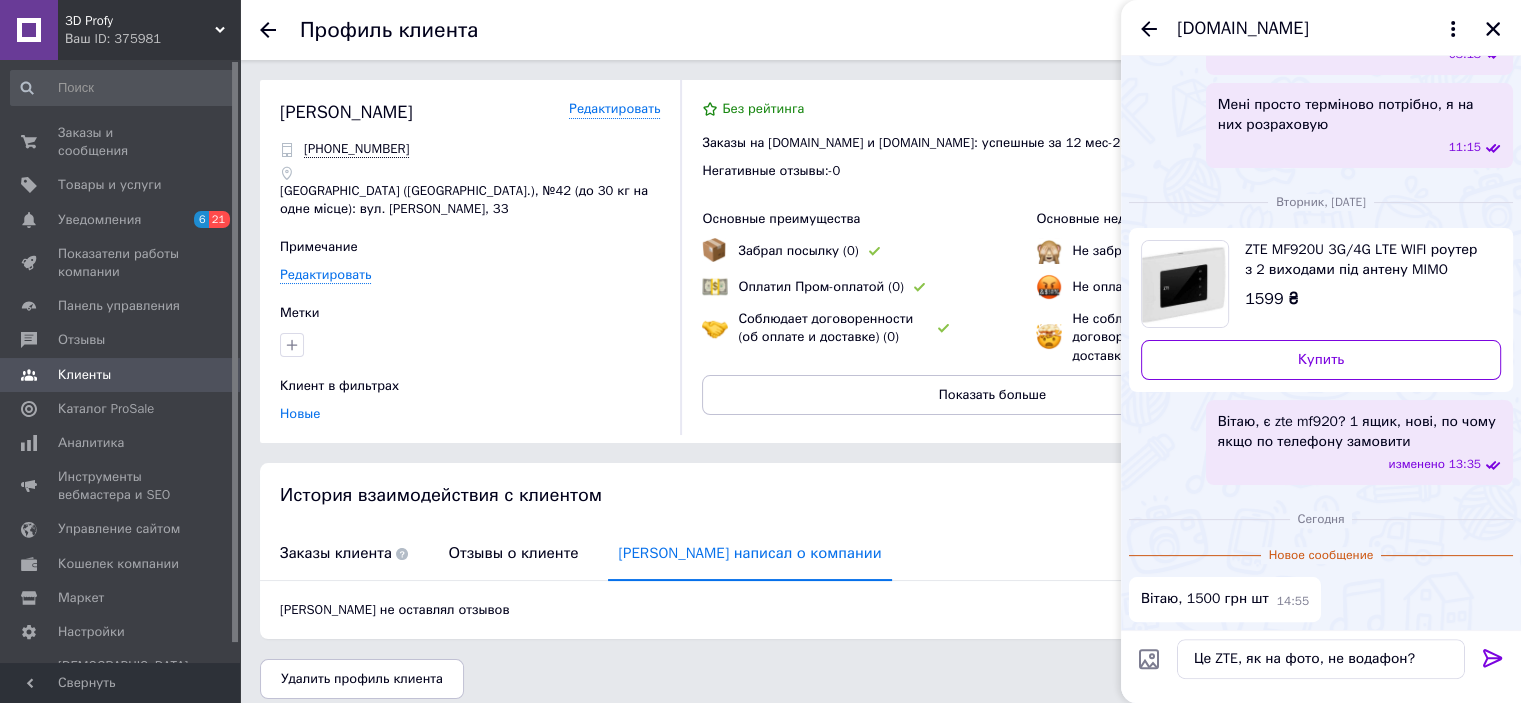 click on "ZTE MF920U 3G/4G LTE WIFI роутер з 2 виходами під антену MIMO" at bounding box center (1365, 260) 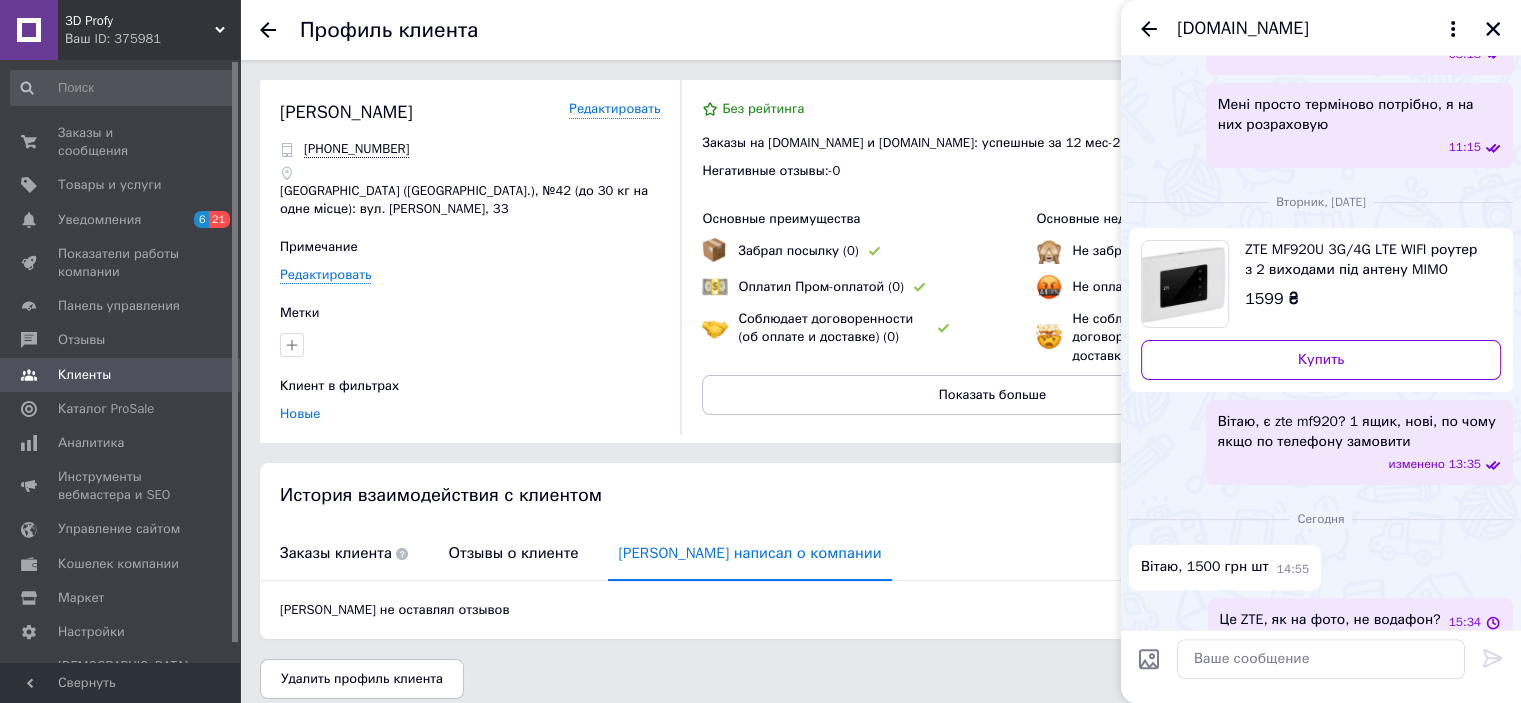 click at bounding box center (1149, 659) 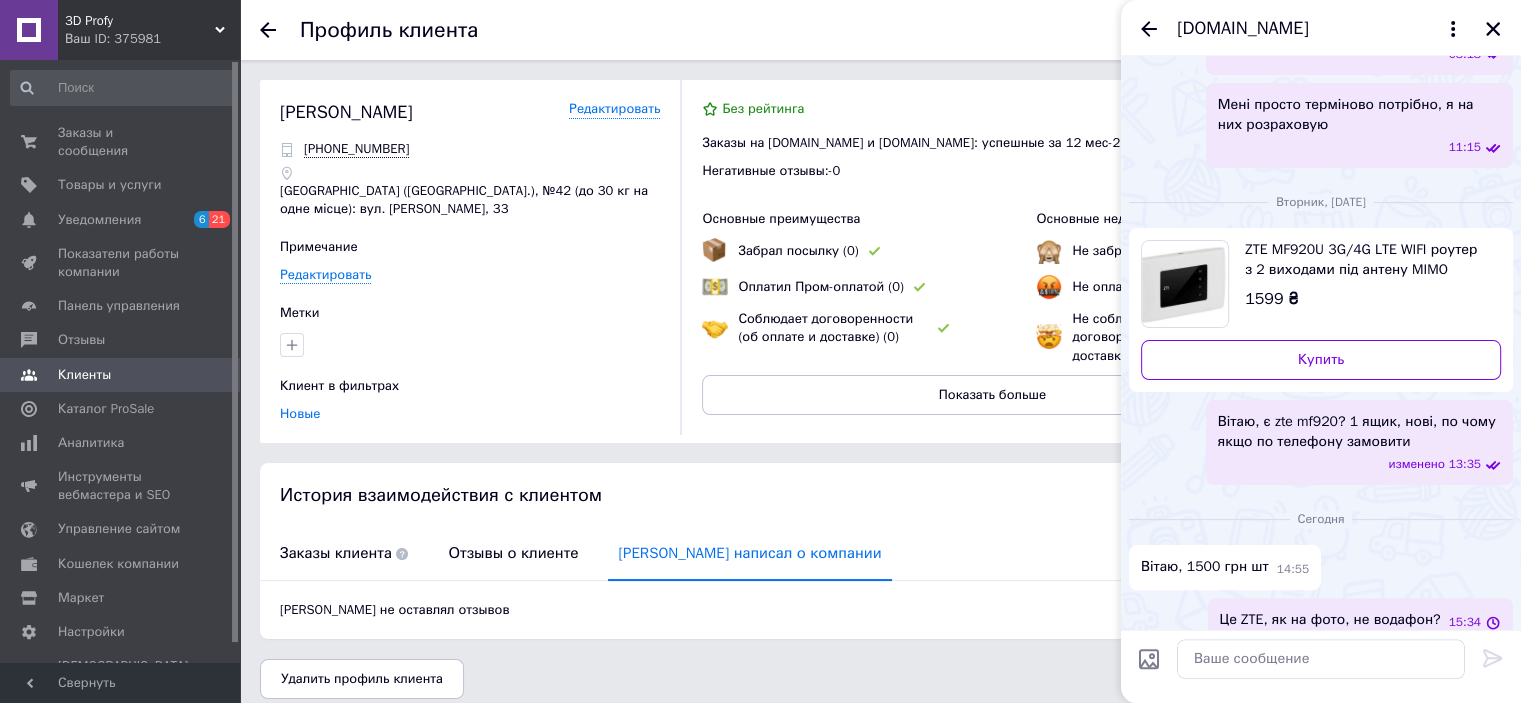 type on "C:\fakepath\зображення_viber_2025-07-10_[PHONE_NUMBER].jpg" 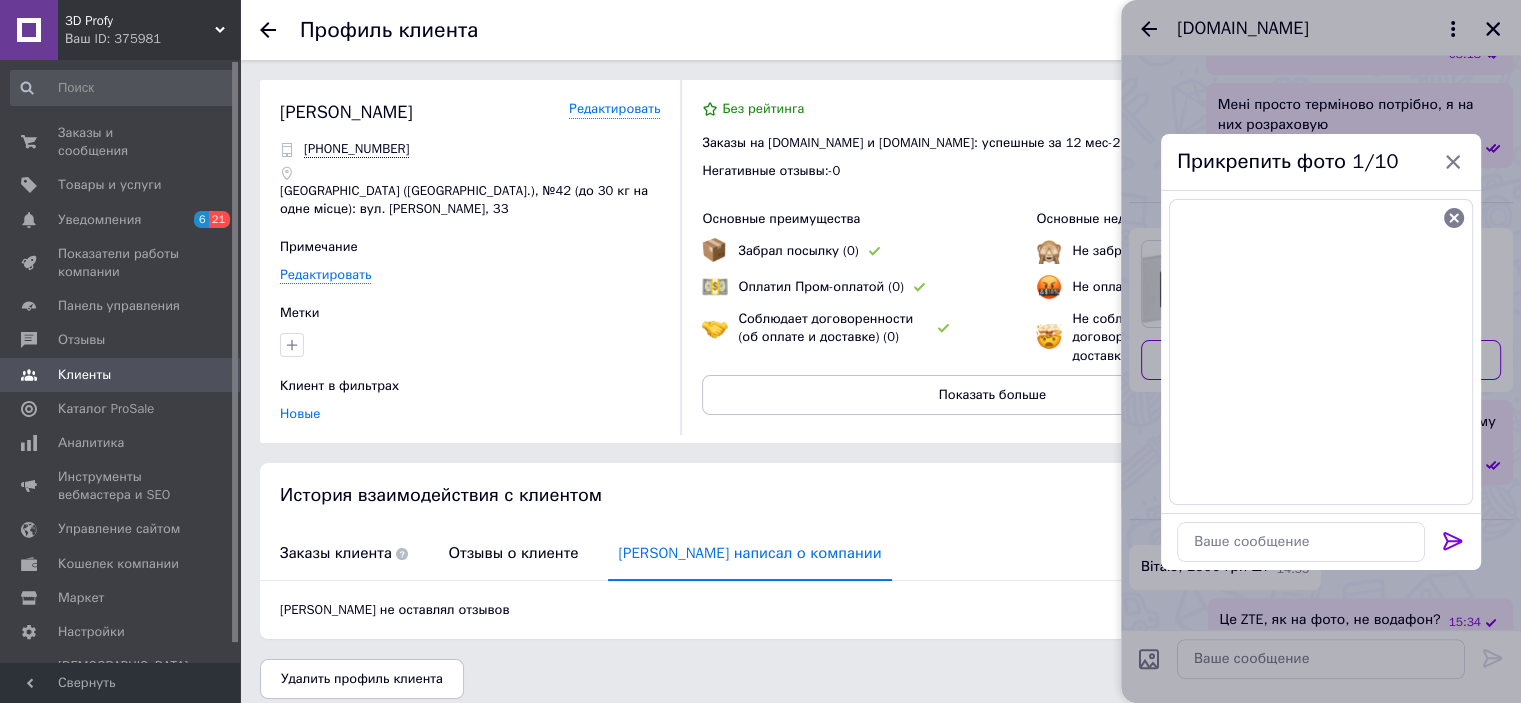click 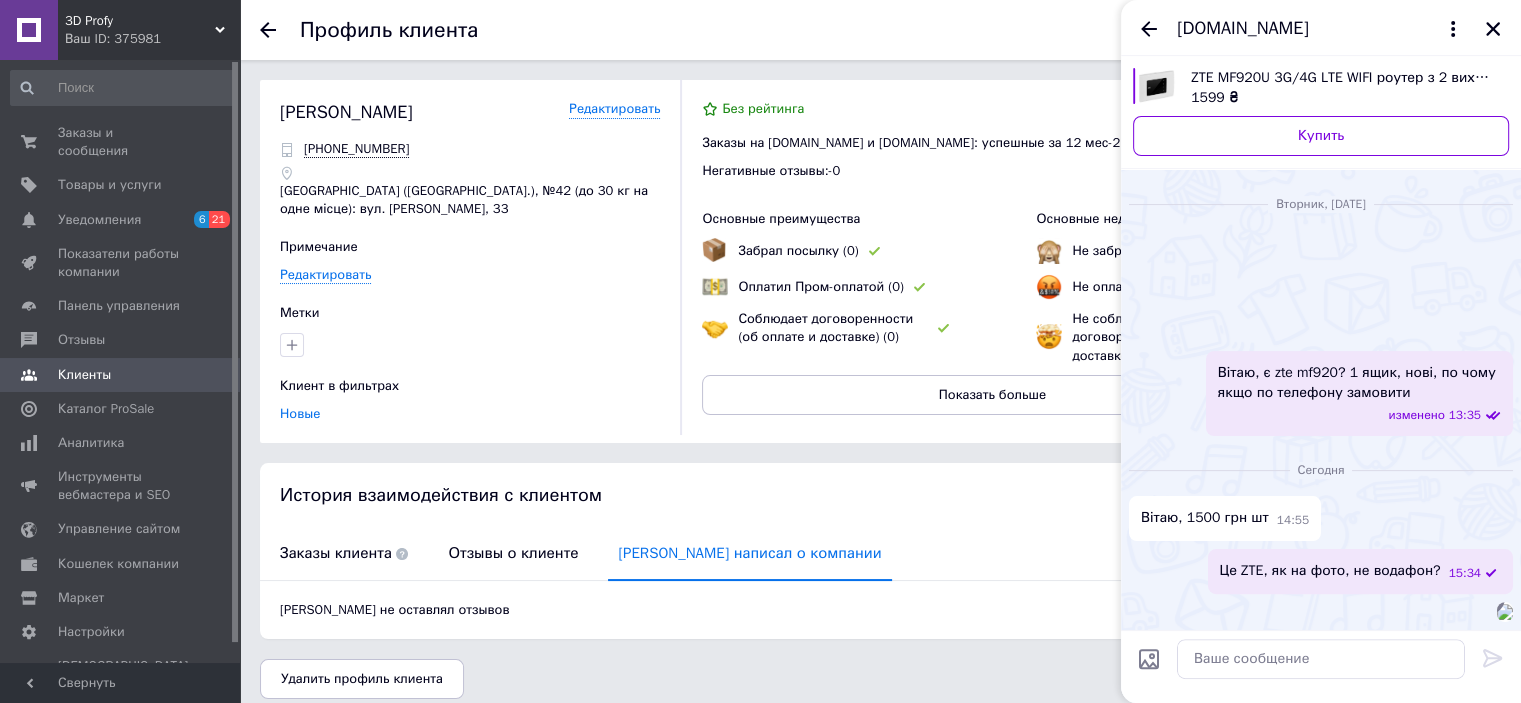 scroll, scrollTop: 699, scrollLeft: 0, axis: vertical 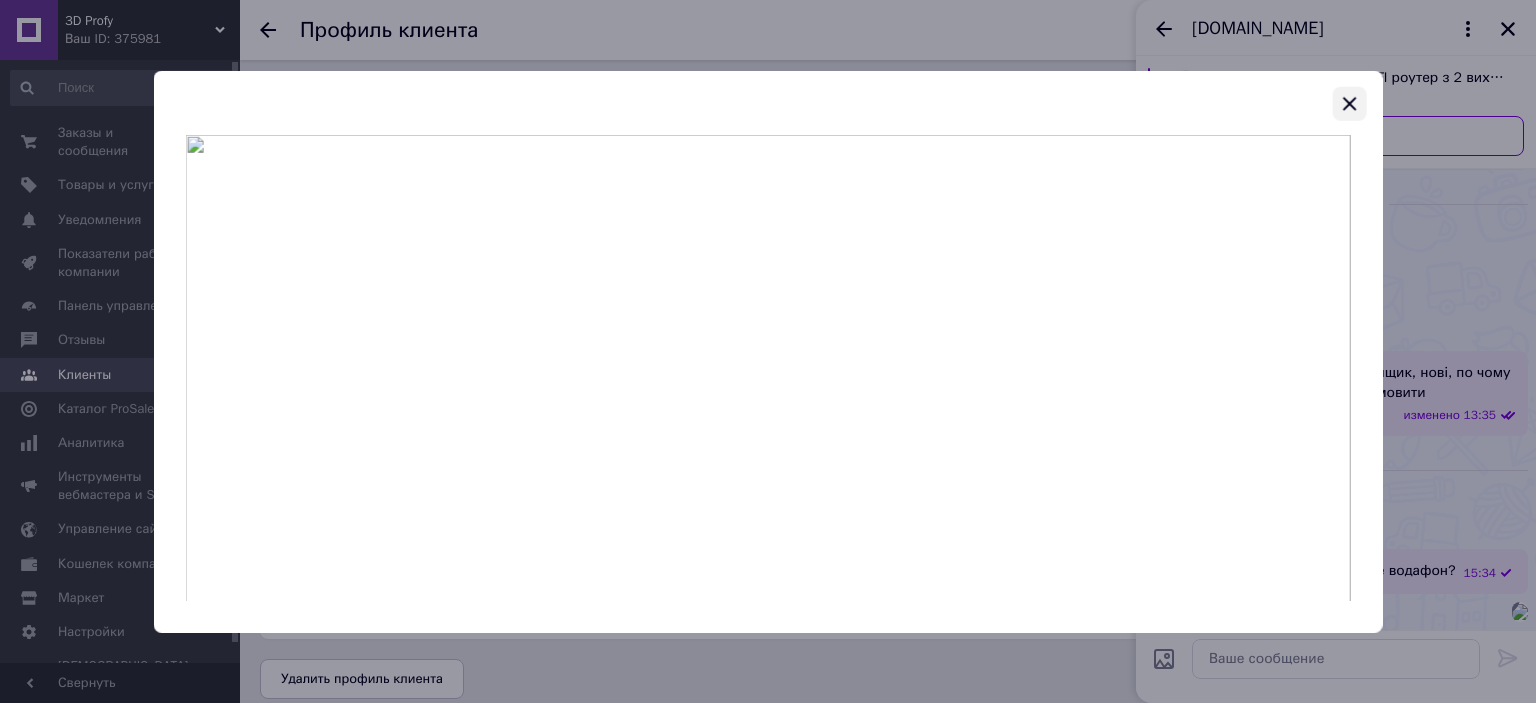 click 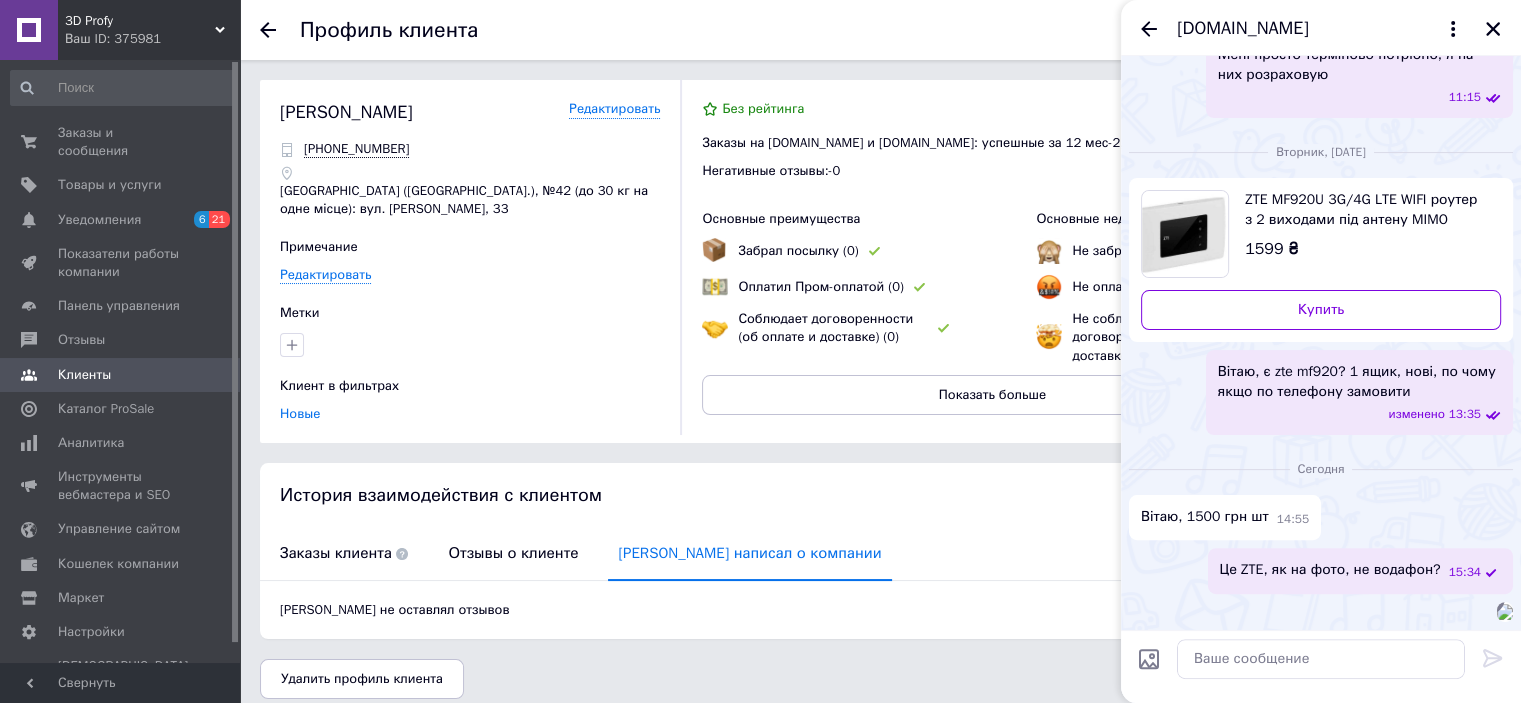 scroll, scrollTop: 299, scrollLeft: 0, axis: vertical 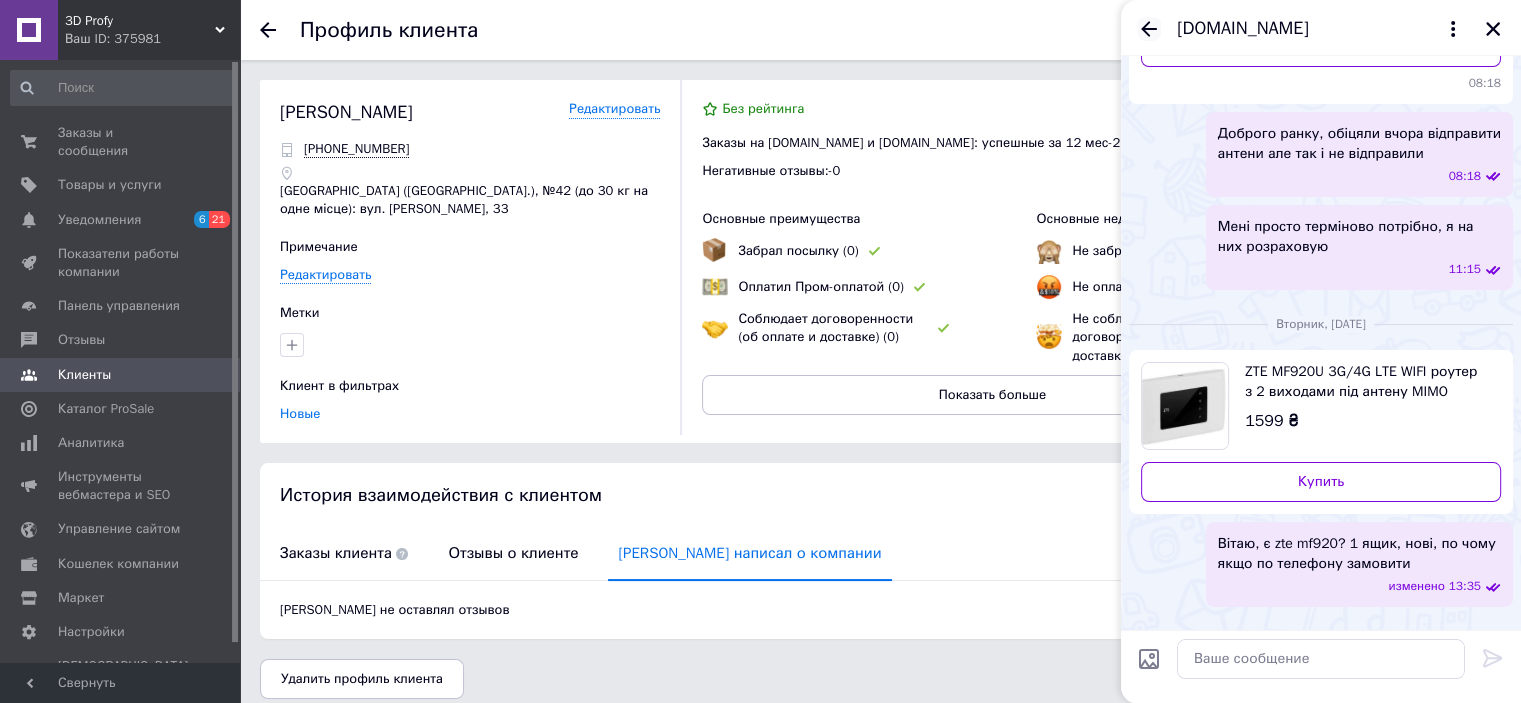 click 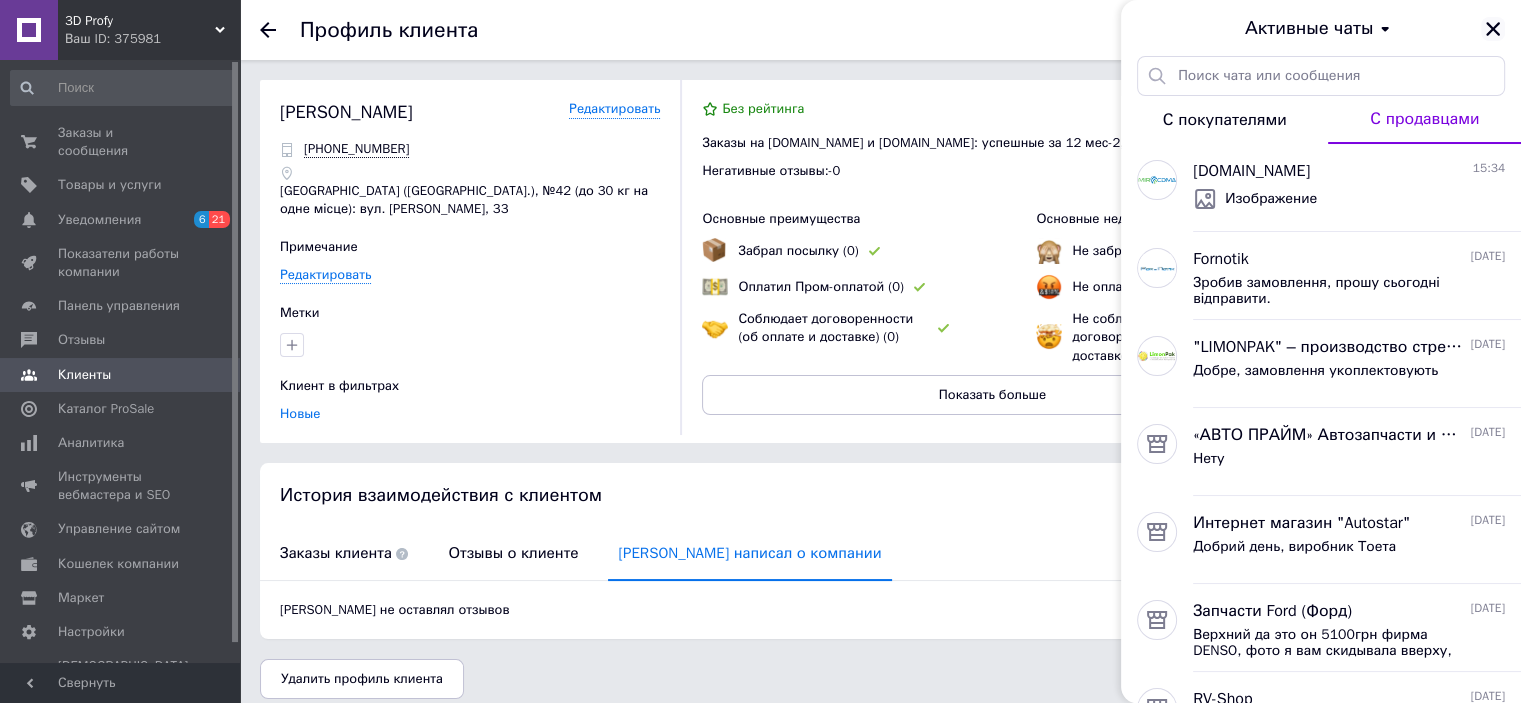 click 